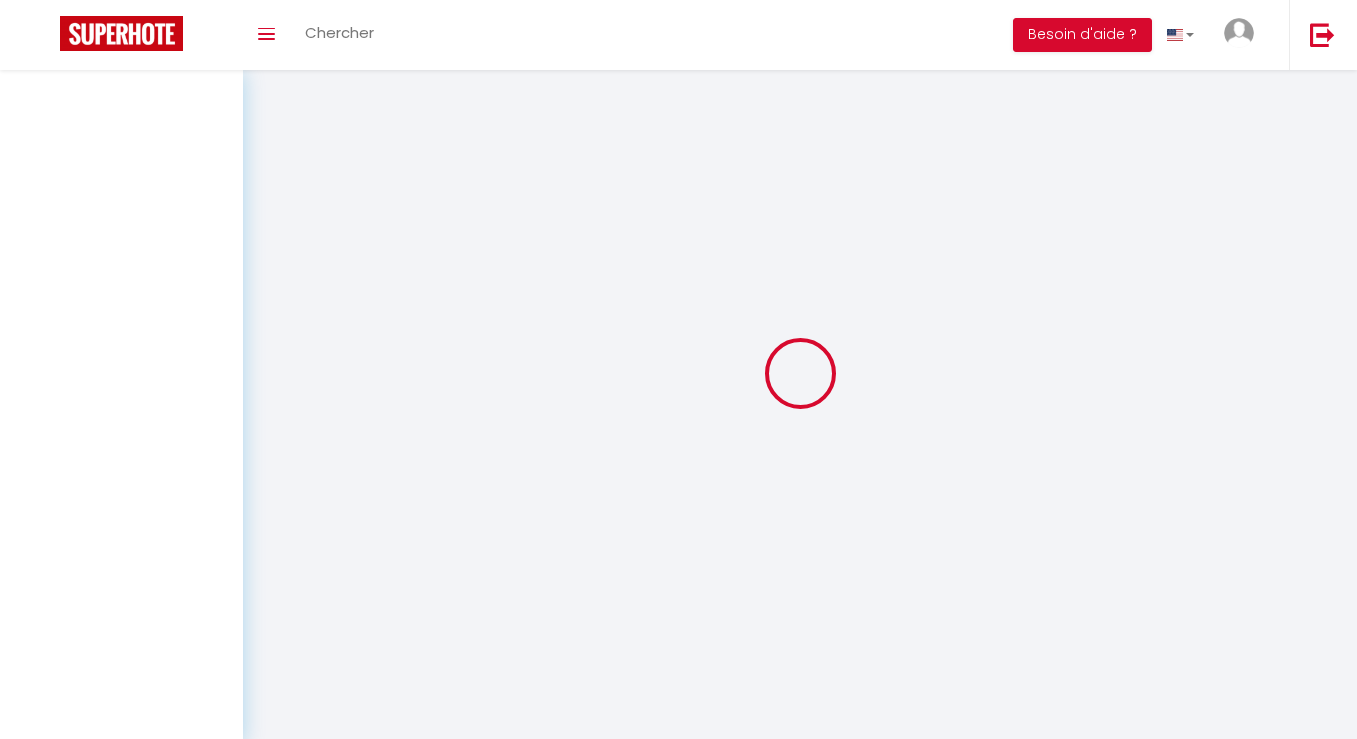 scroll, scrollTop: 0, scrollLeft: 0, axis: both 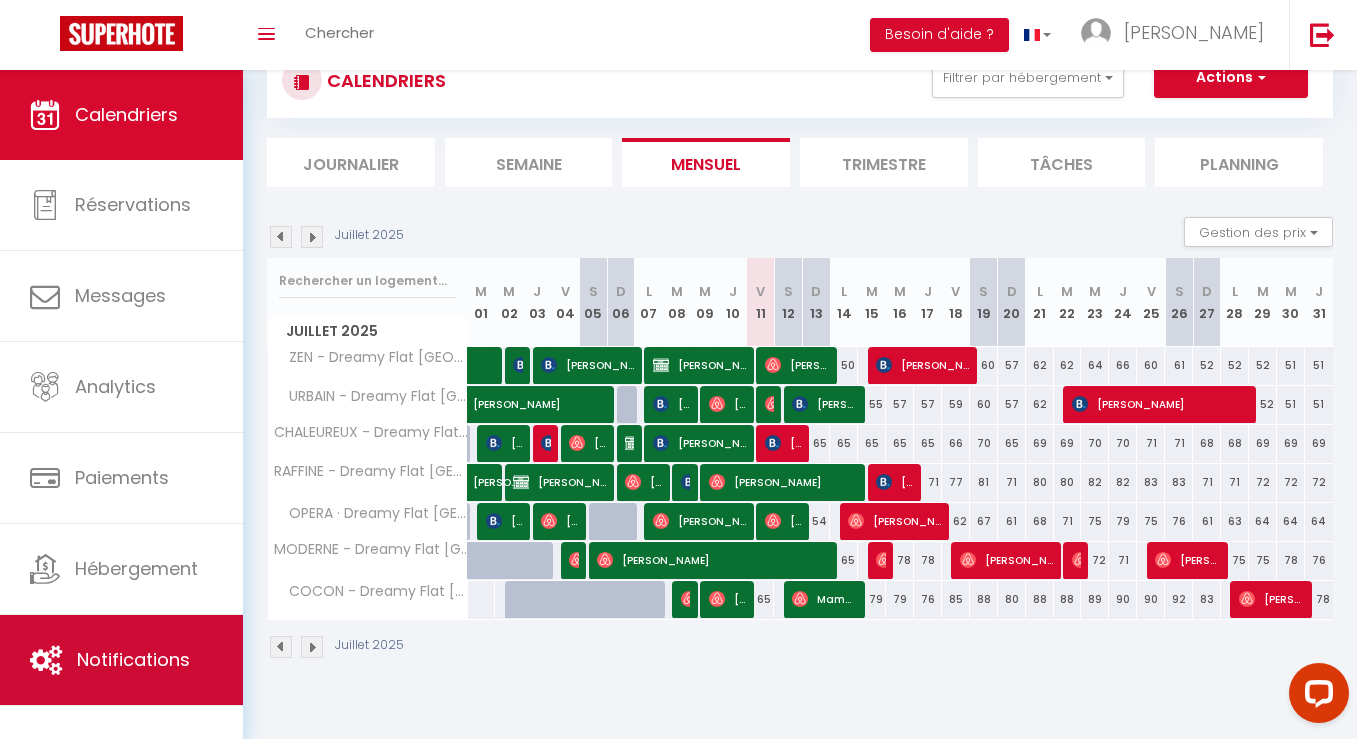 click on "Notifications" at bounding box center (133, 659) 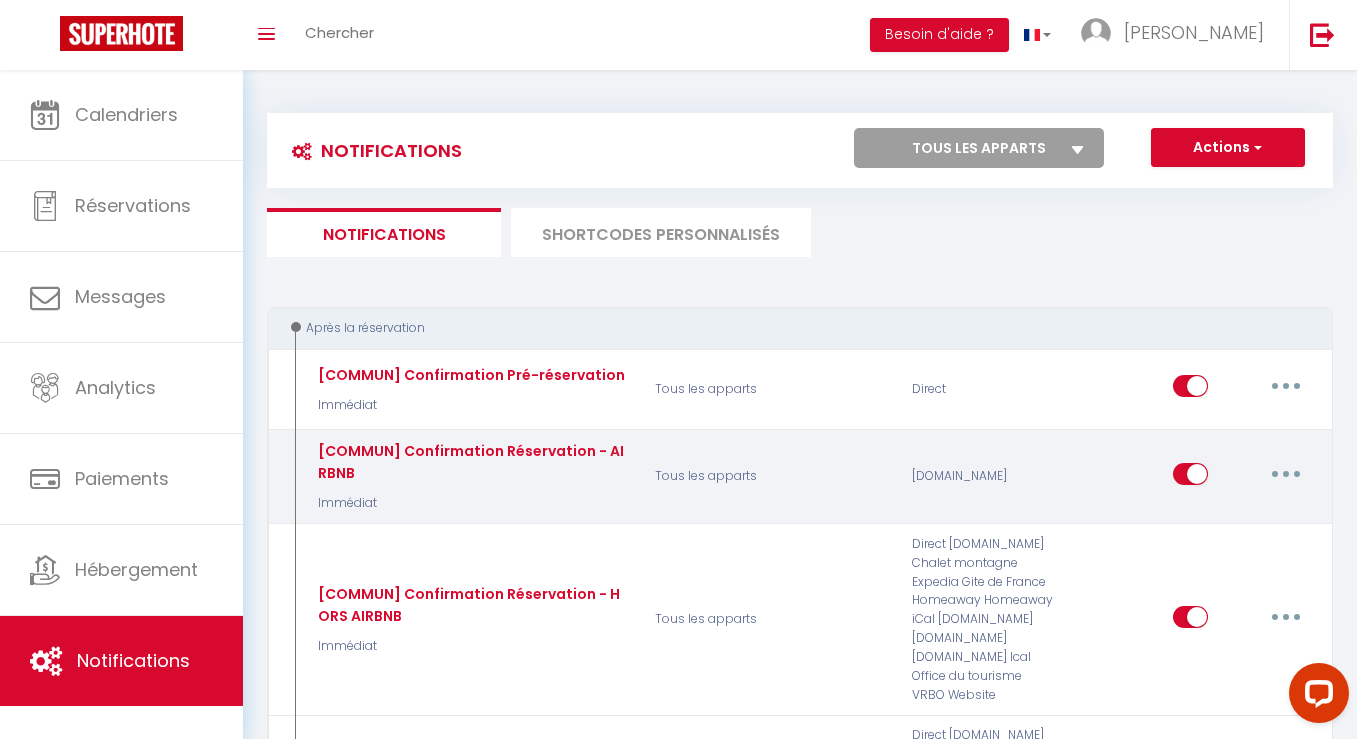 select 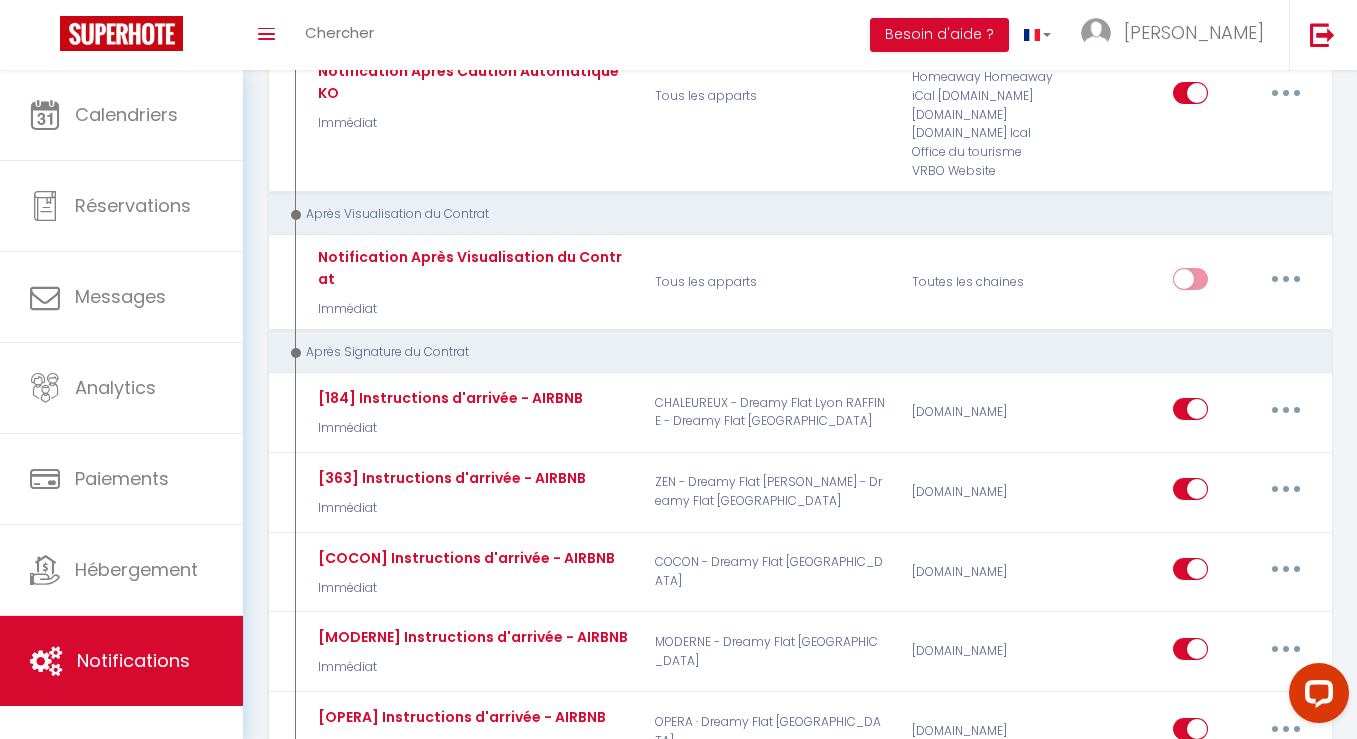 scroll, scrollTop: 4446, scrollLeft: 0, axis: vertical 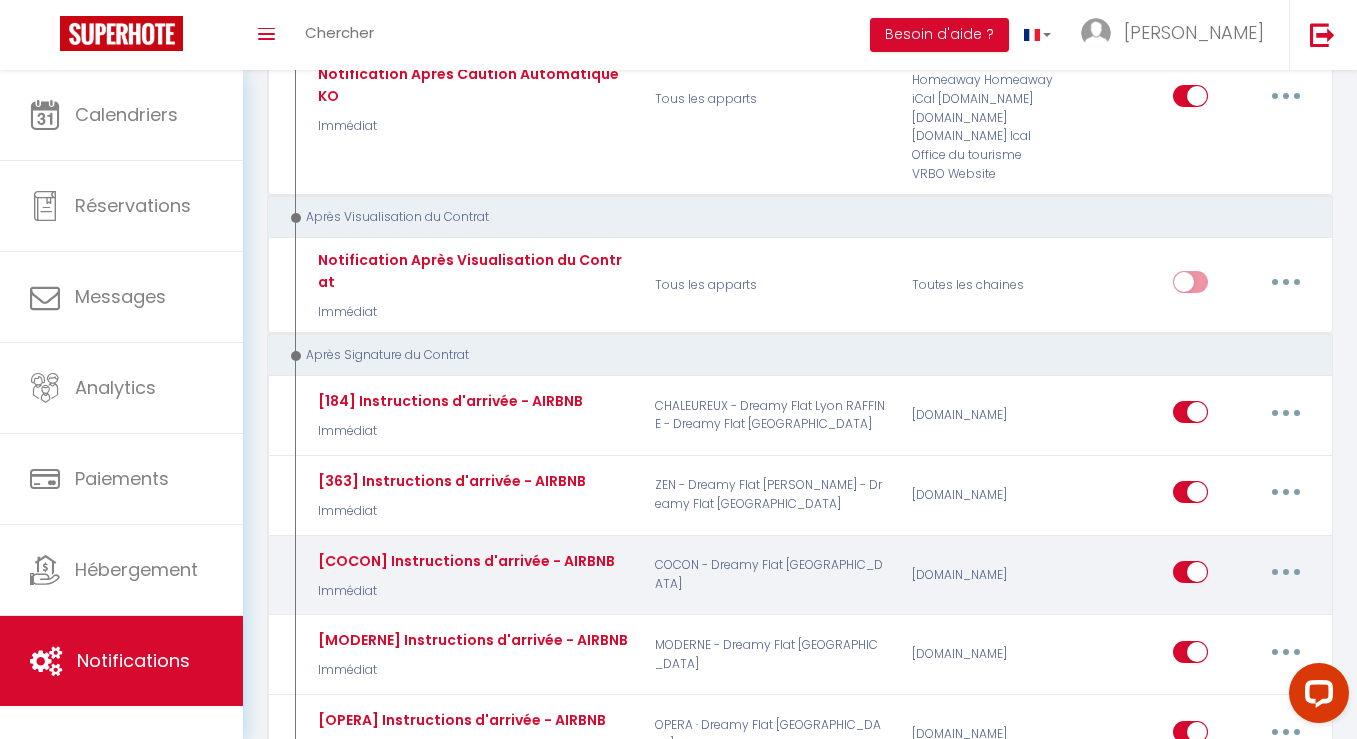 click at bounding box center (1286, 572) 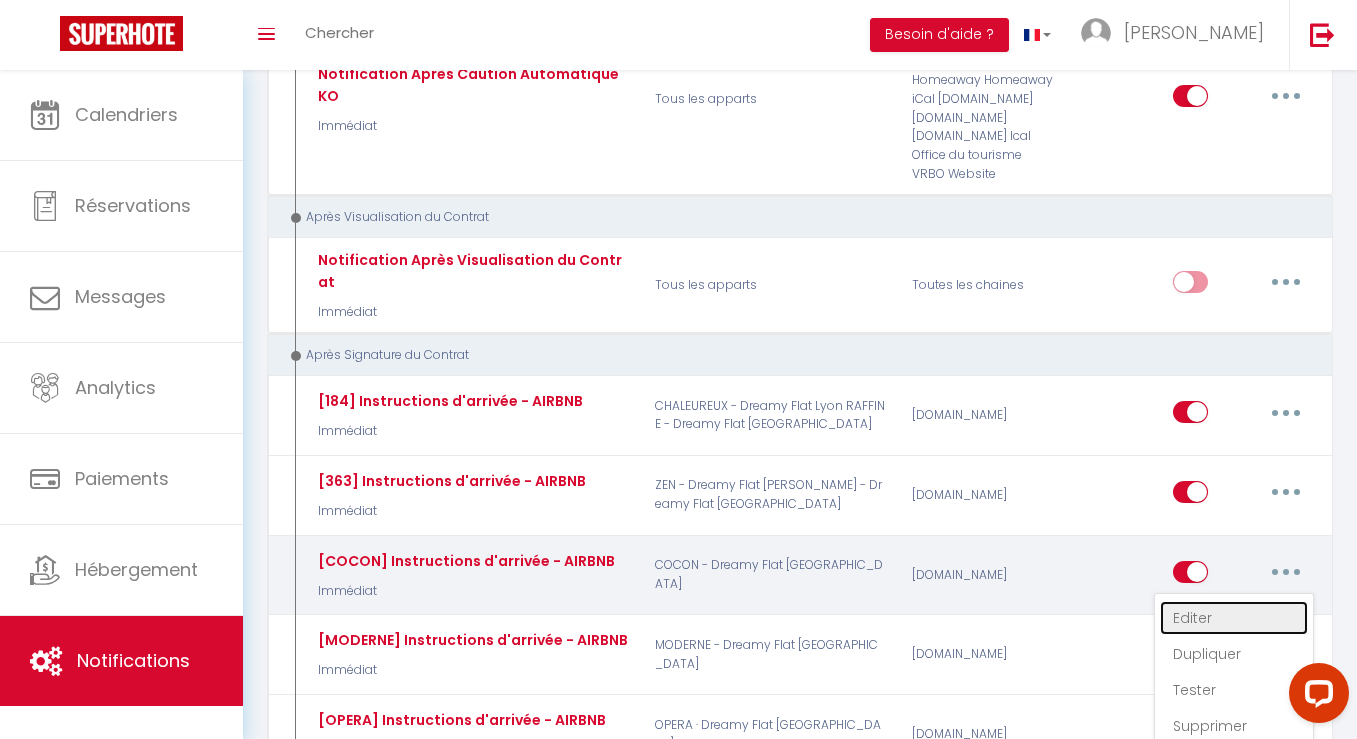 click on "Editer" at bounding box center (1234, 618) 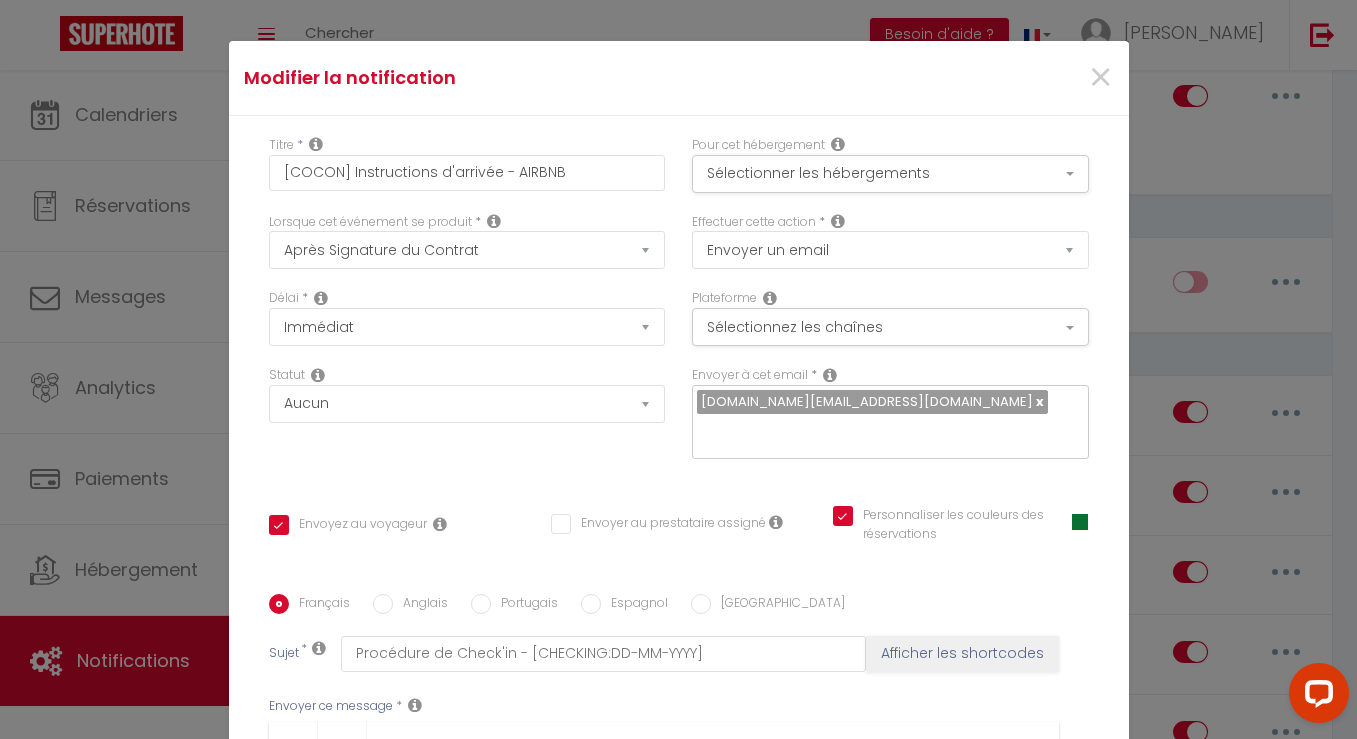 click on "Anglais" at bounding box center (383, 604) 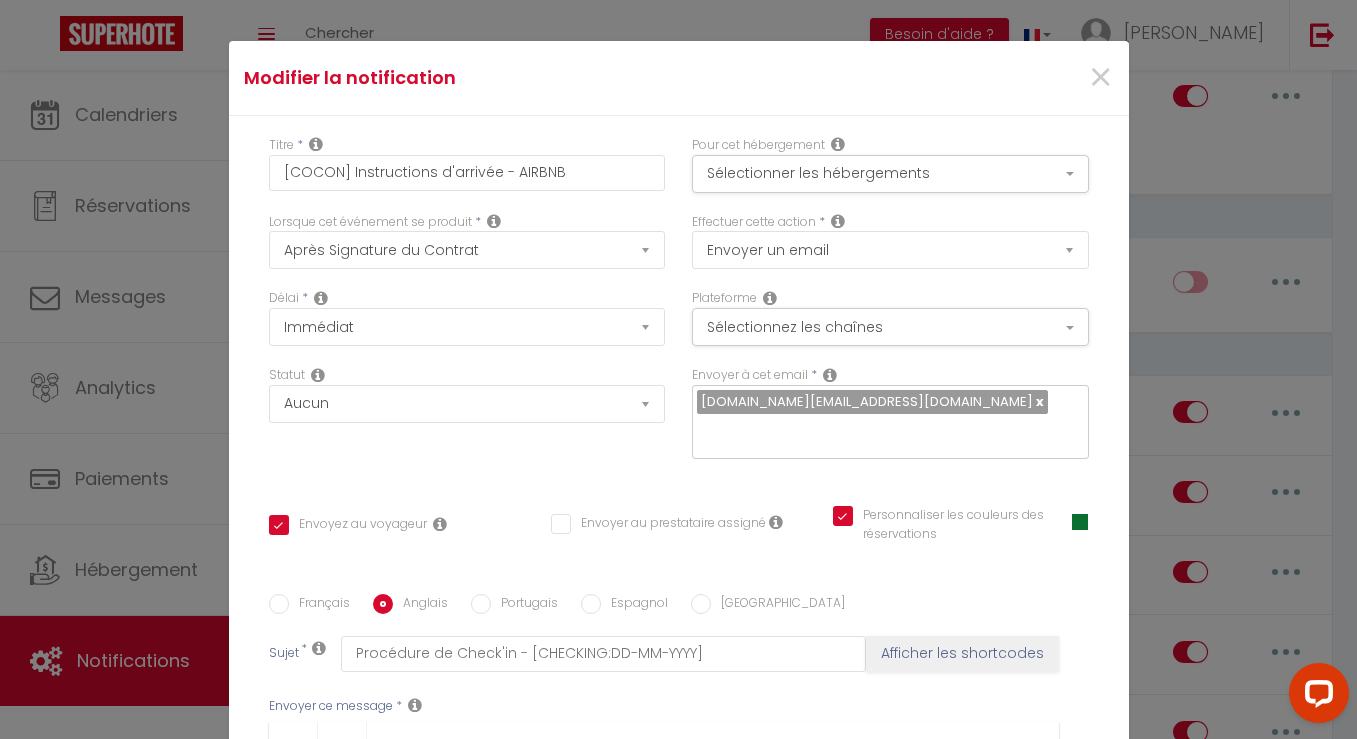 checkbox on "true" 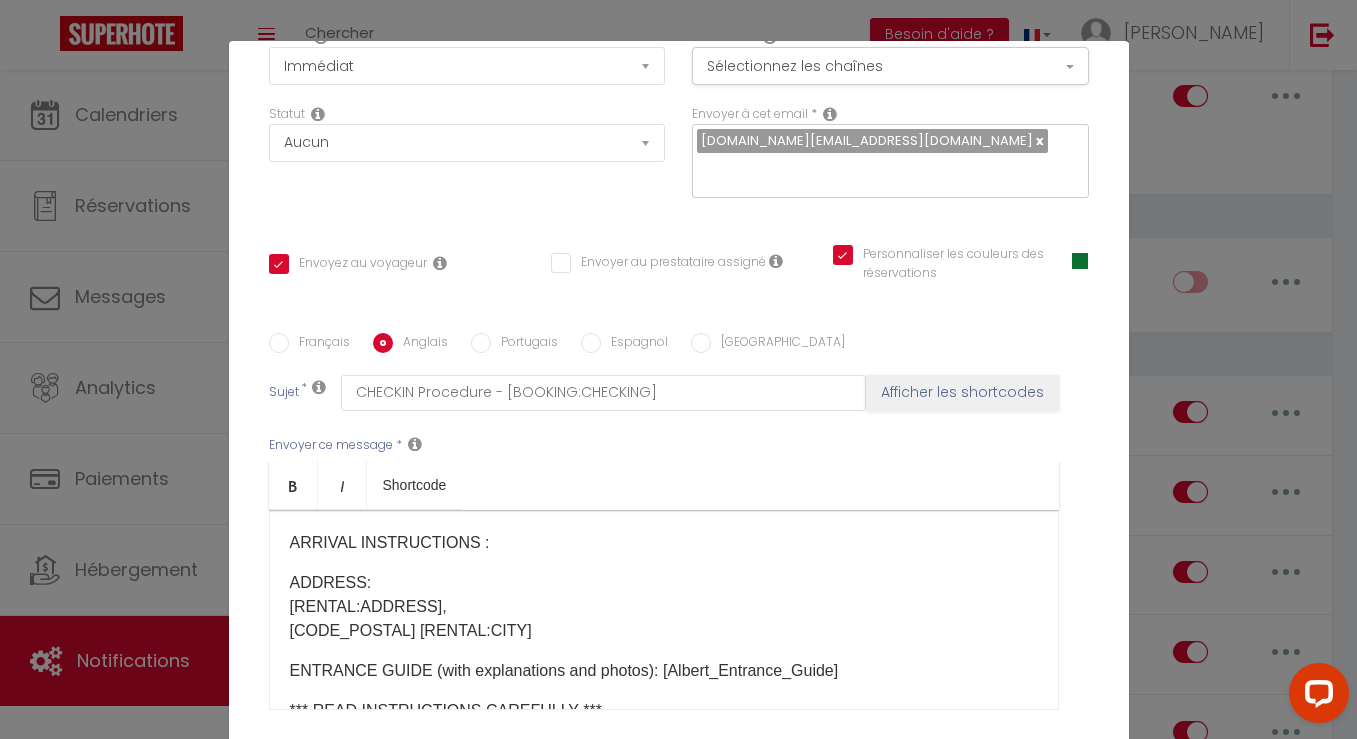 scroll, scrollTop: 322, scrollLeft: 0, axis: vertical 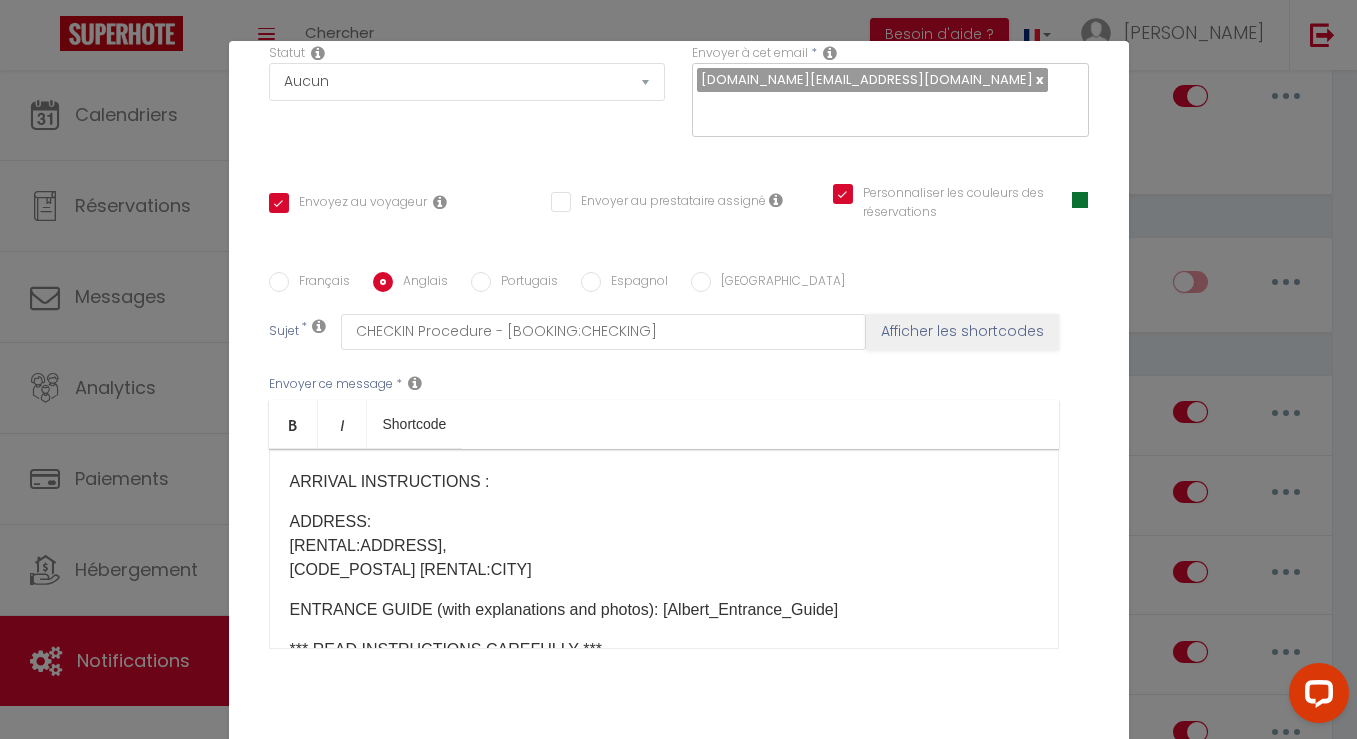 click on "ADDRESS: [RENTAL:ADDRESS], [CODE_POSTAL] [RENTAL:CITY]" at bounding box center [664, 546] 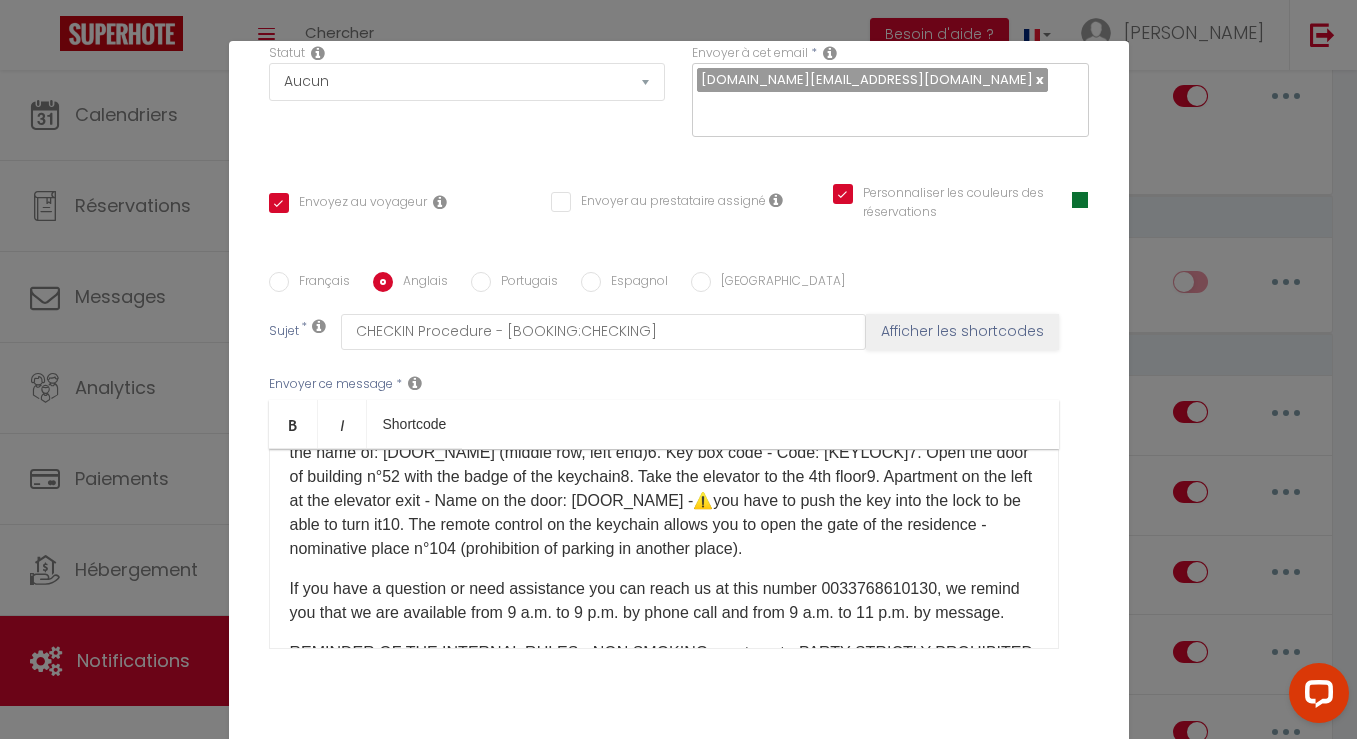 scroll, scrollTop: 369, scrollLeft: 0, axis: vertical 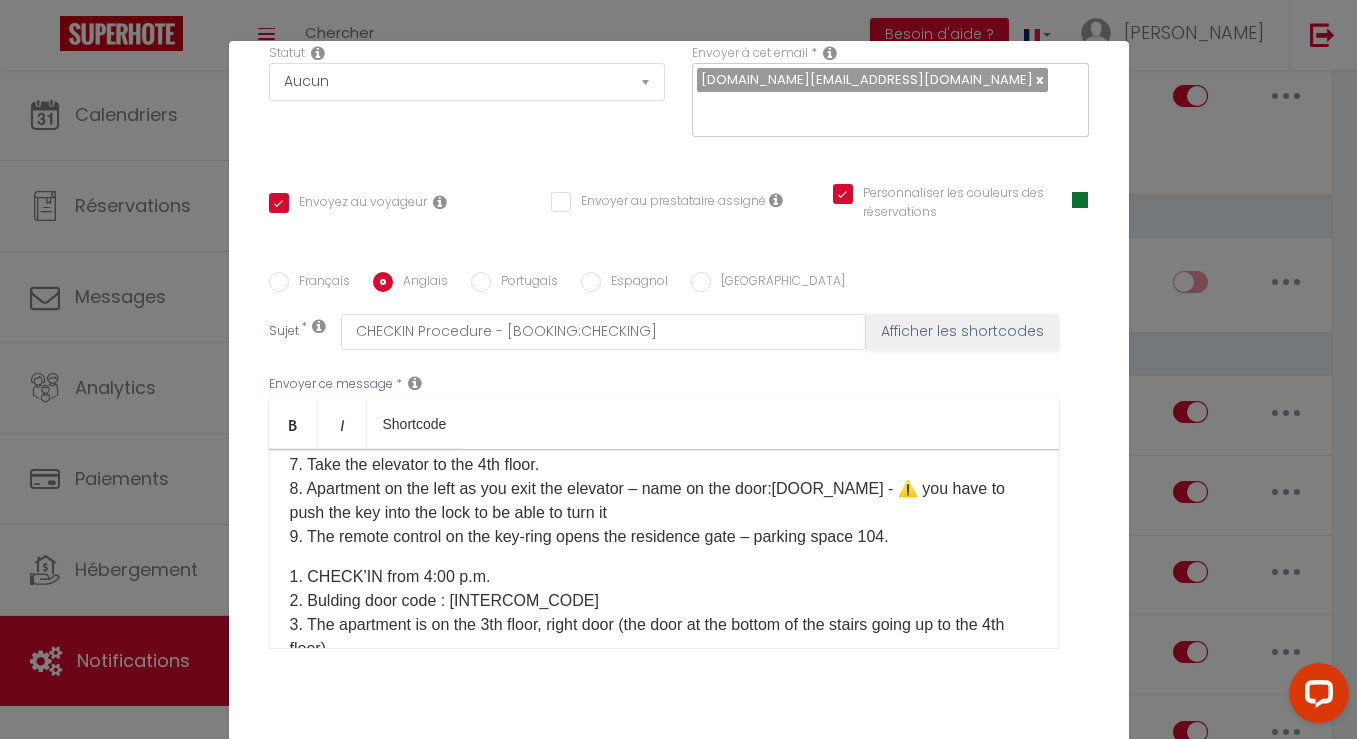 click on "1. 	 Check-in from 4:00 p.m. ​2. 	 Residence intercom:  [DOOR_NAME] 3. 	 Cross the residence courtyard to building No. 52 (go straight, after the fountain, building on the left). ​4. 	 Open the mailbox with the name  [DOOR_NAME]  (middle row, far left). ​5. 	 Key-safe code – Code:  [KEYLOCK] 6. 	 Open the entrance door of building No. 52 with the key-ring badge. ​7. 	 Take the elevator to the 4th floor. ​8. 	 Apartment on the left as you exit the elevator – name on the door:  [DOOR_NAME] - ⚠️ you have to push the key into the lock to be able to turn it​ 9. 	 The remote control on the key-ring opens the residence gate – parking space 104." at bounding box center (664, 429) 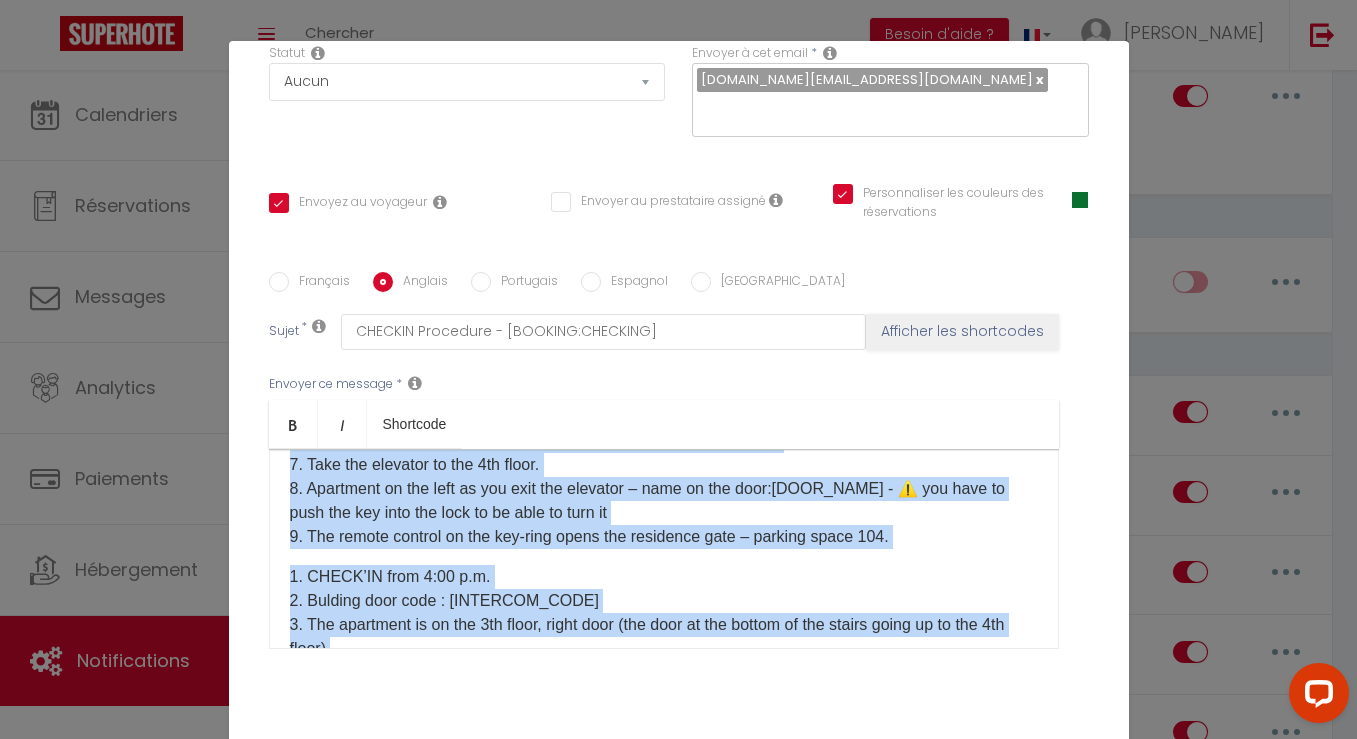 type 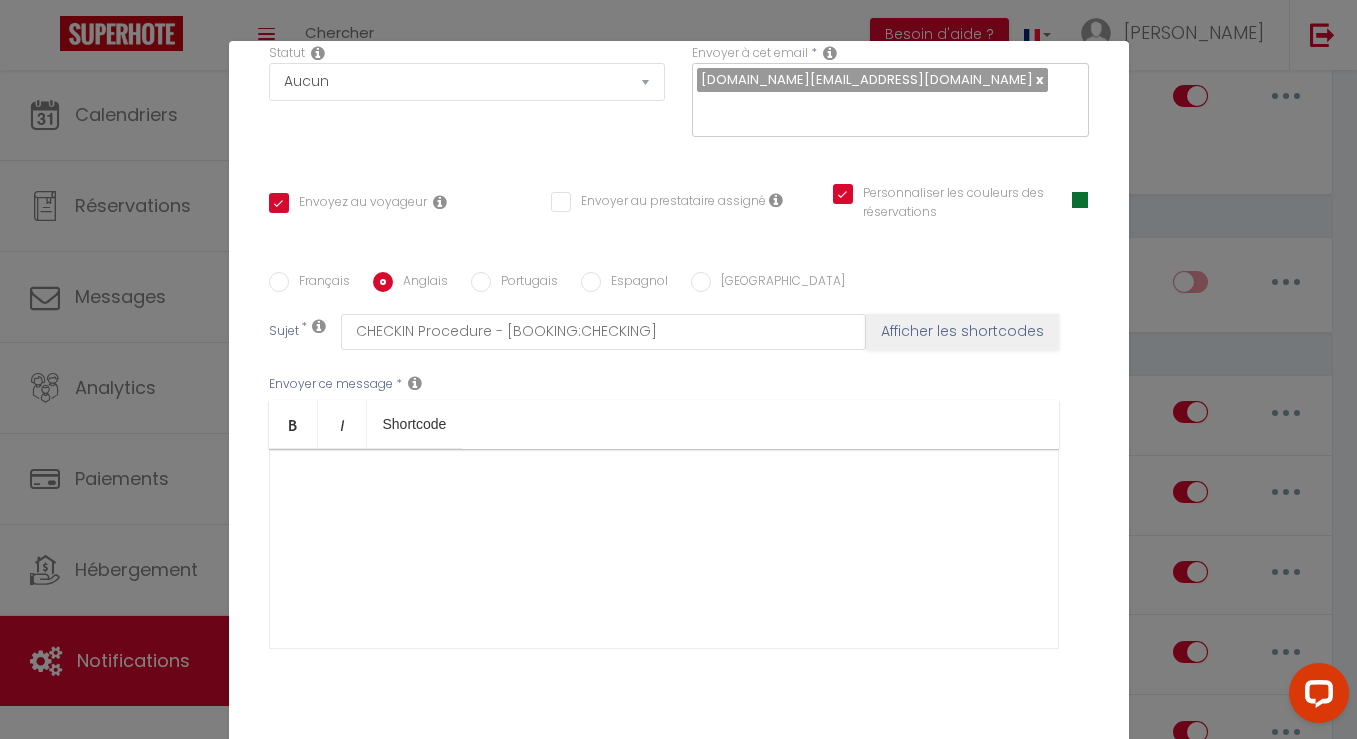 scroll, scrollTop: 0, scrollLeft: 0, axis: both 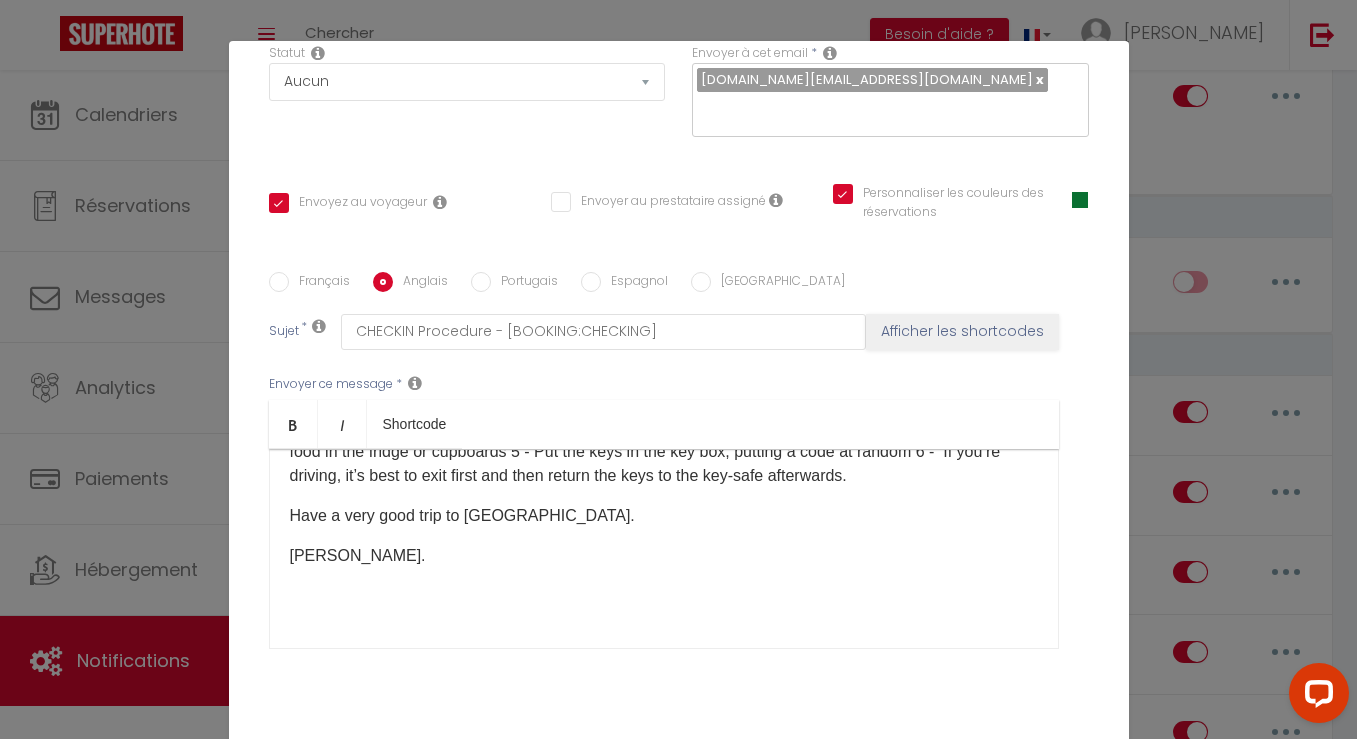 click on "Annuler" at bounding box center [612, 774] 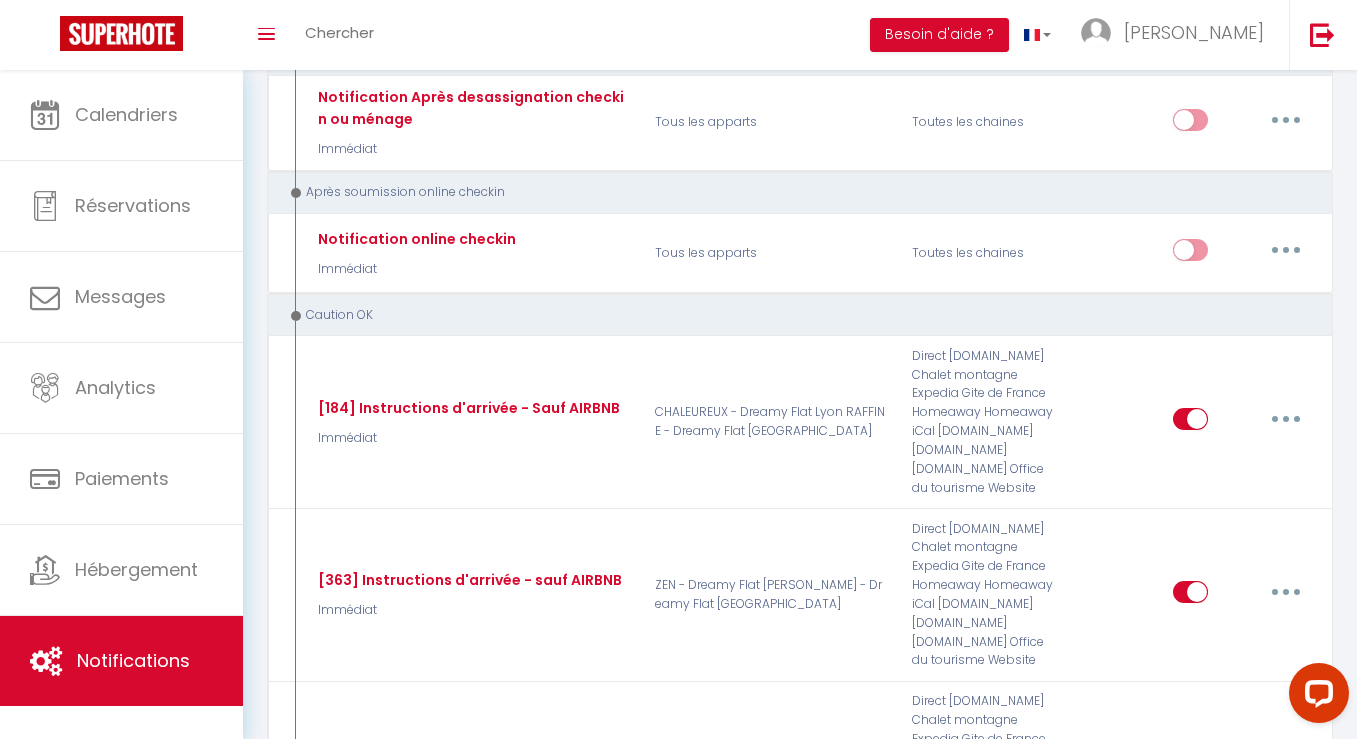 scroll, scrollTop: 5892, scrollLeft: 0, axis: vertical 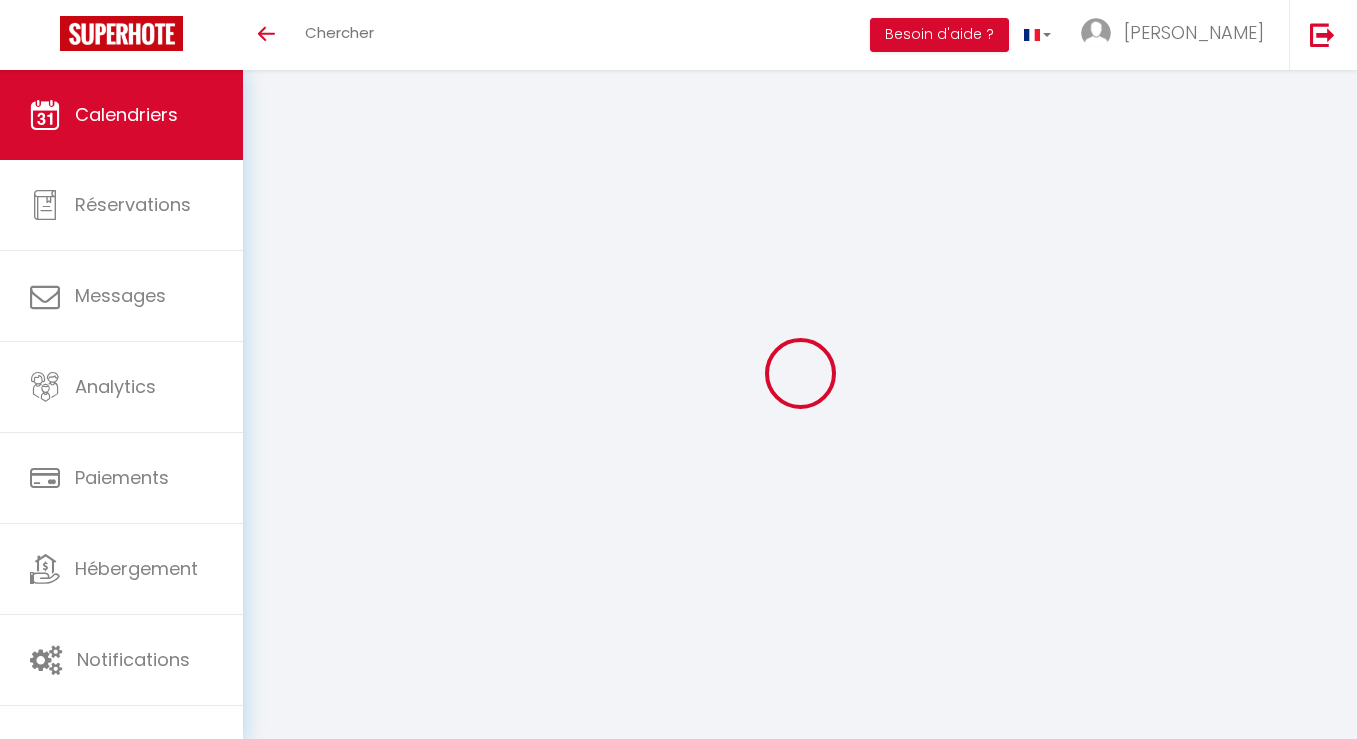 select 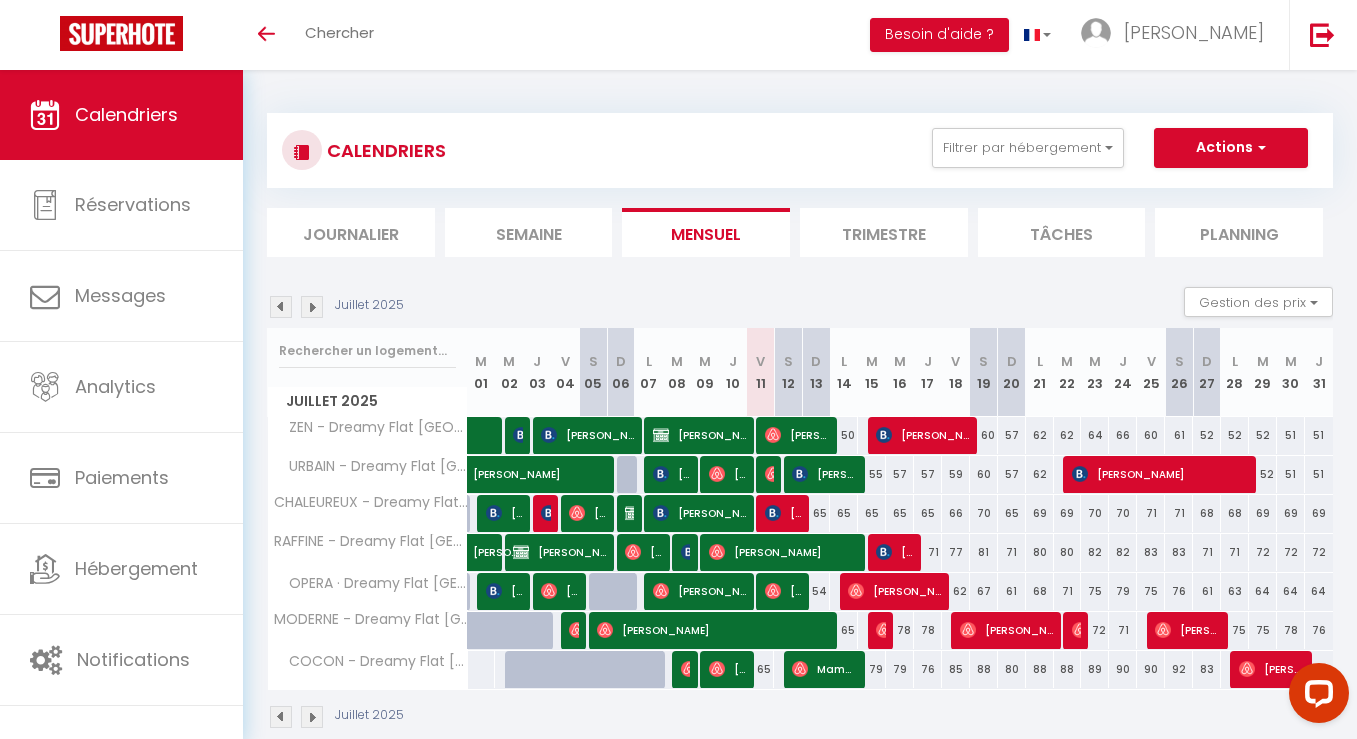scroll, scrollTop: 0, scrollLeft: 0, axis: both 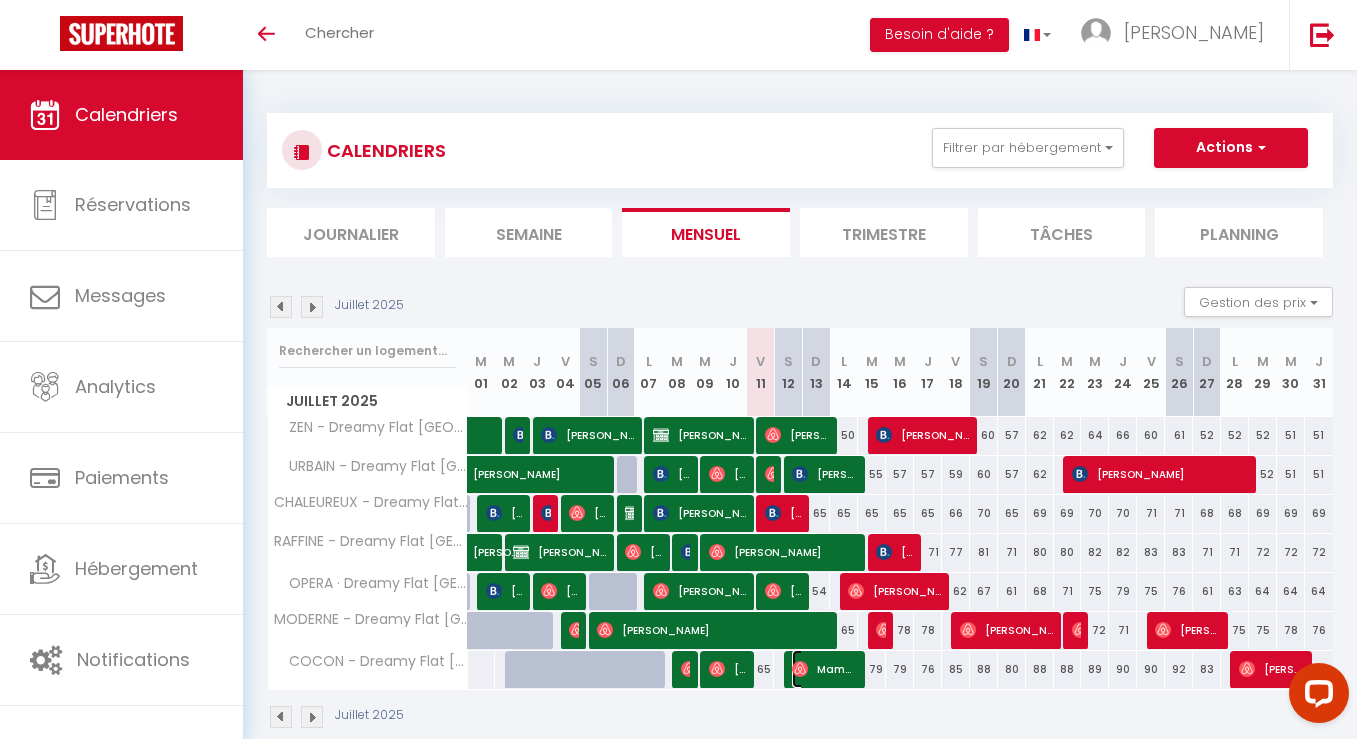 click on "Mama [PERSON_NAME]" at bounding box center (824, 669) 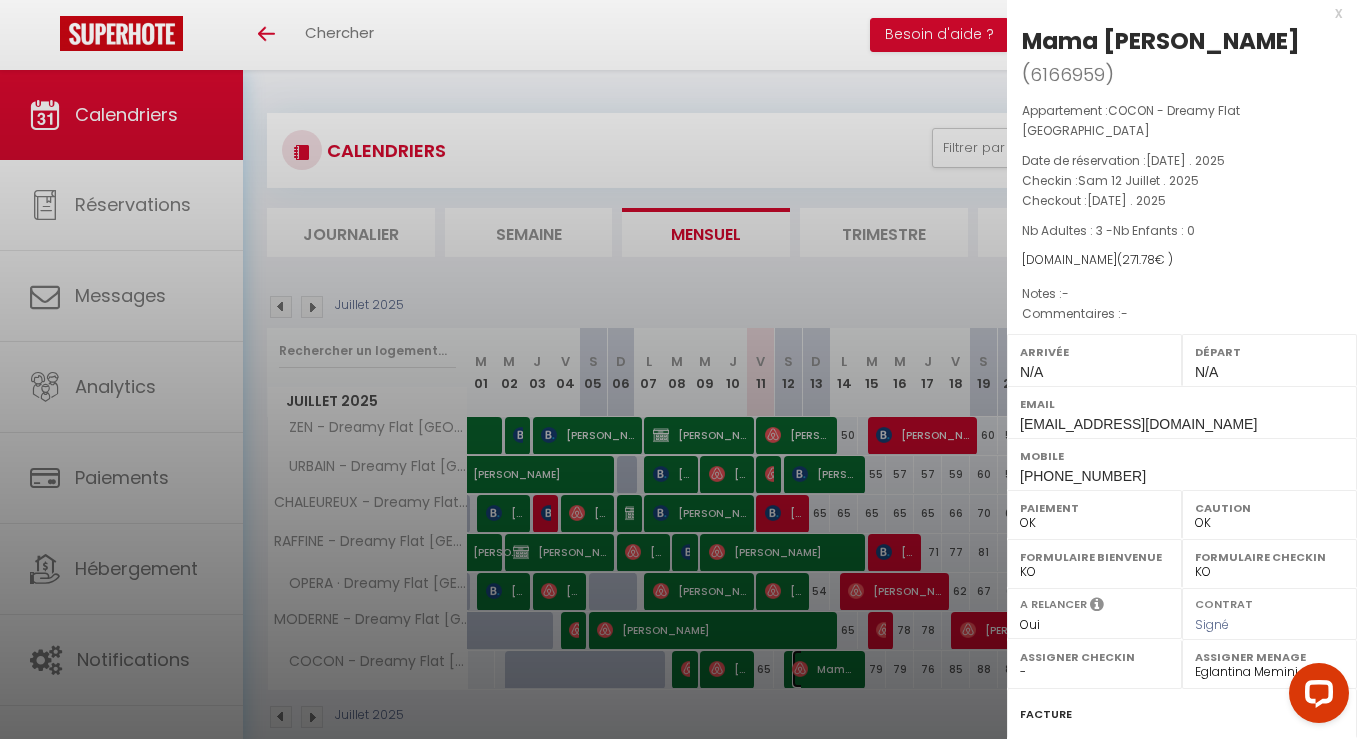 scroll, scrollTop: 0, scrollLeft: 0, axis: both 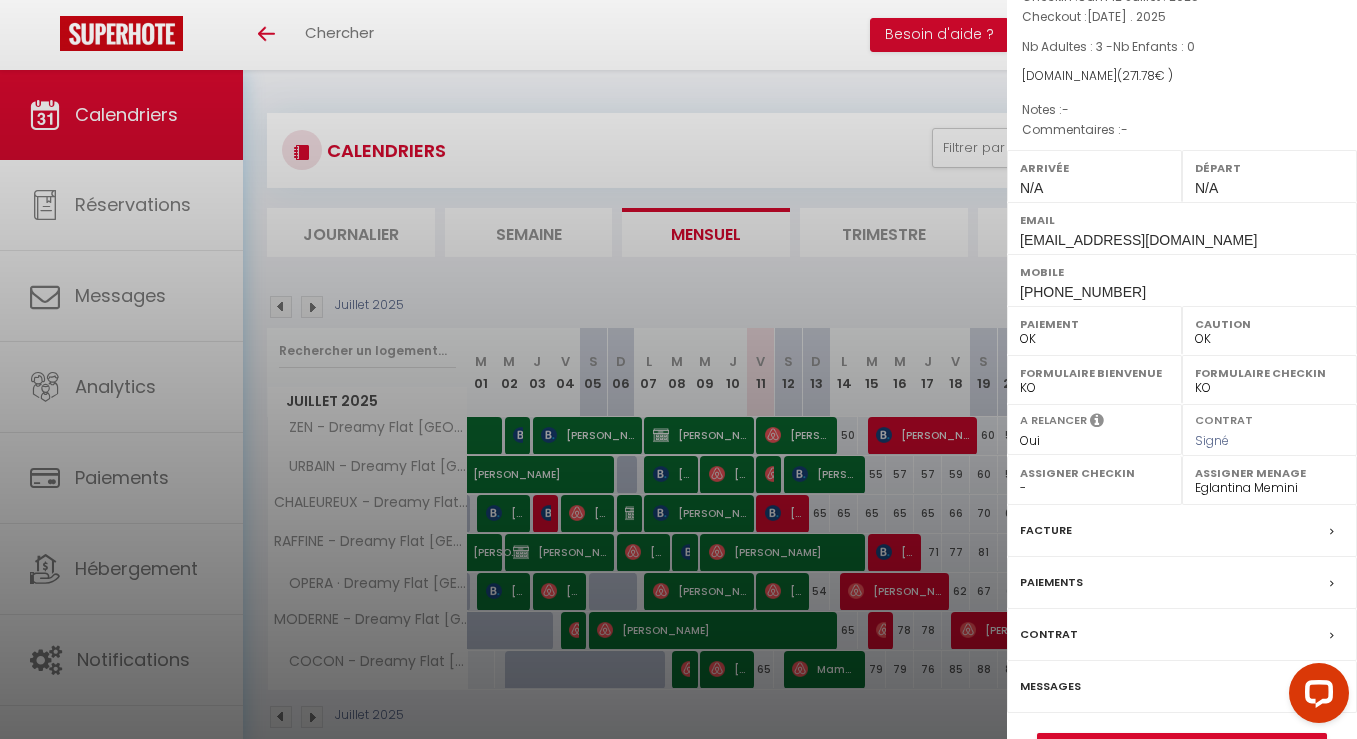 click on "Messages" at bounding box center (1182, 687) 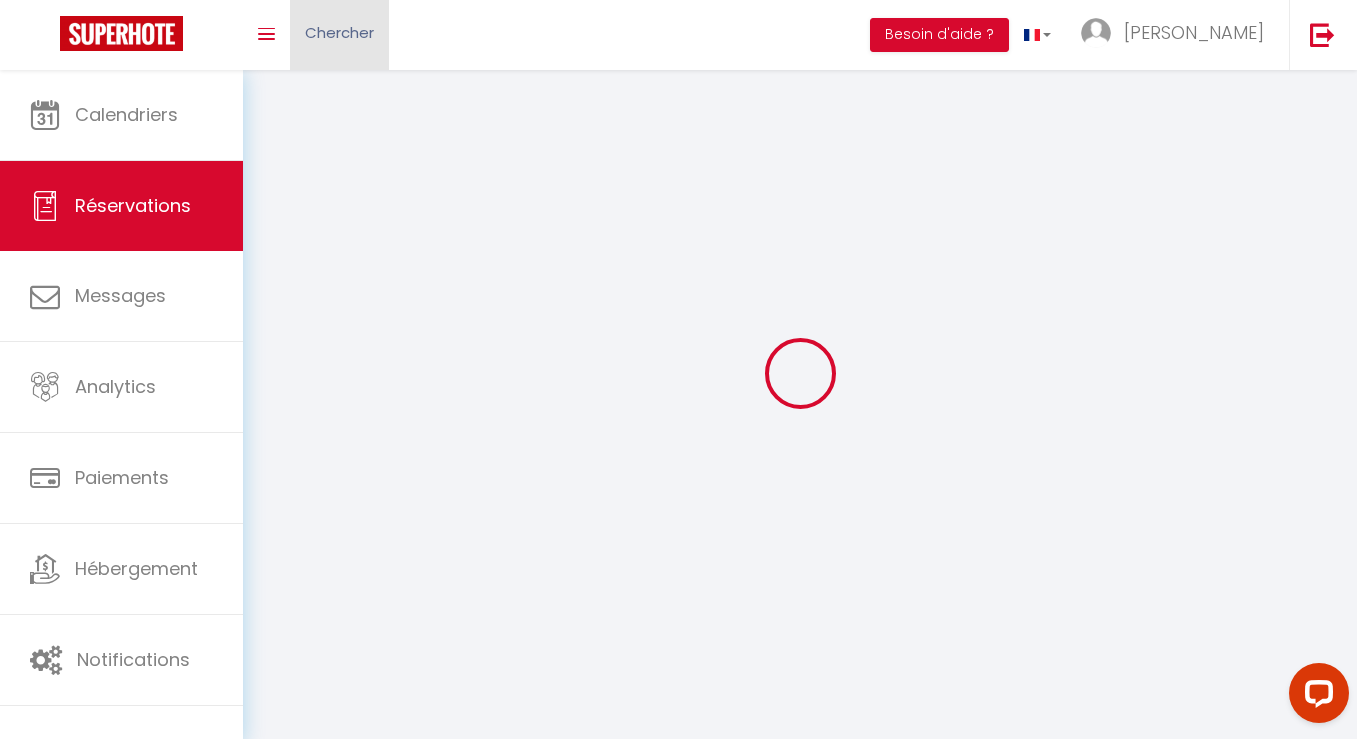 select 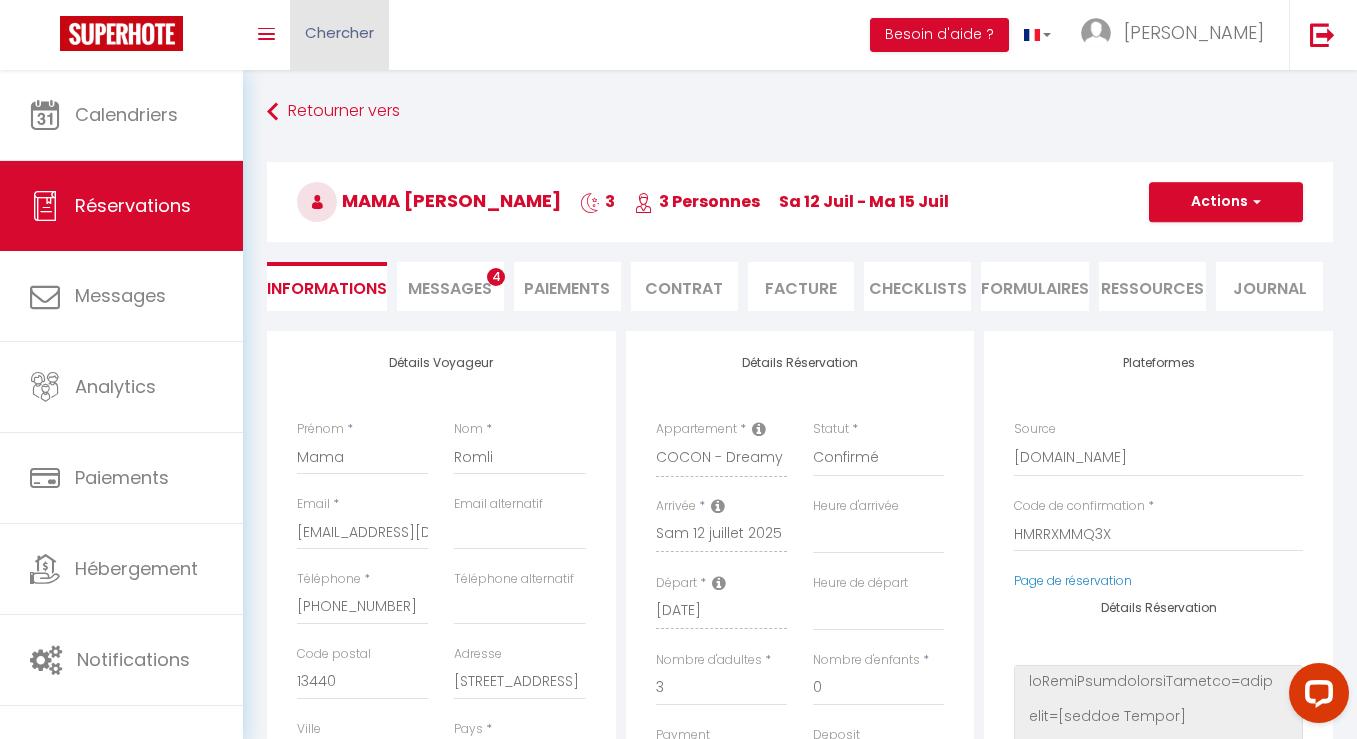 select 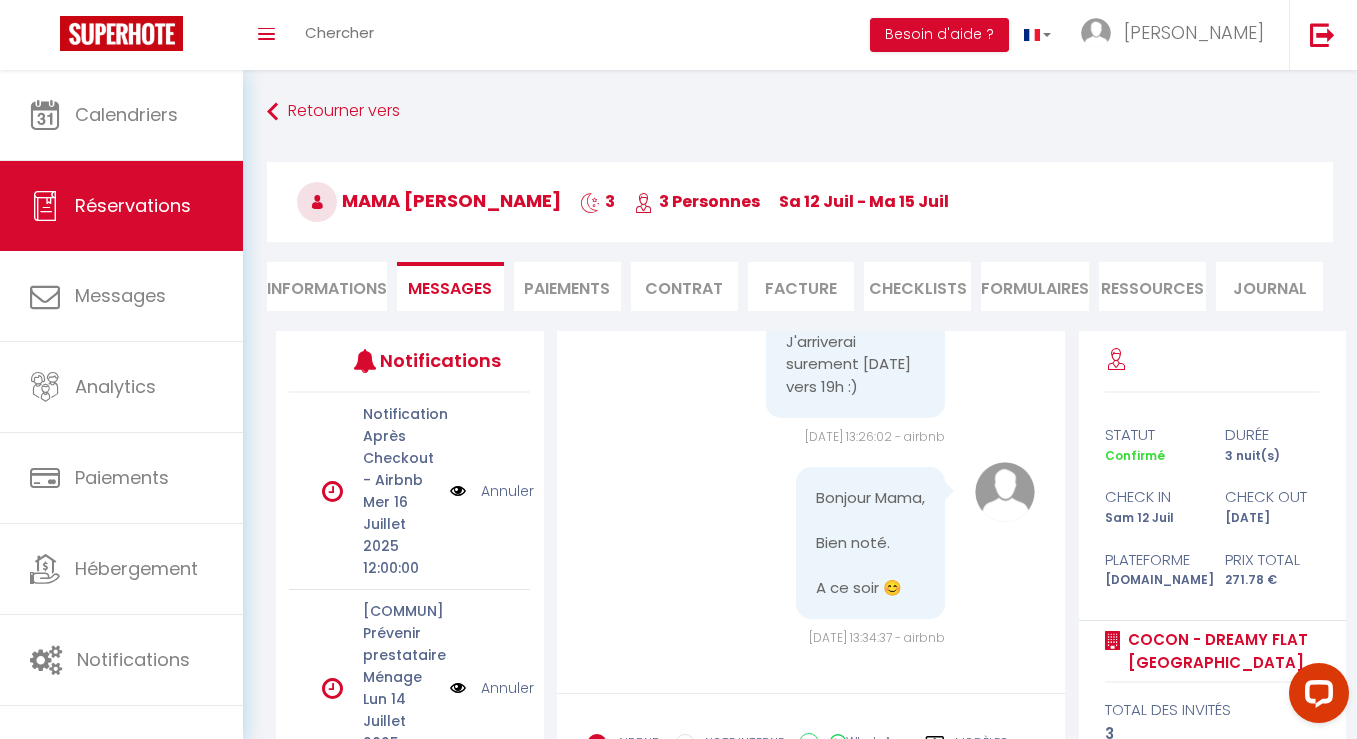scroll, scrollTop: 25, scrollLeft: 0, axis: vertical 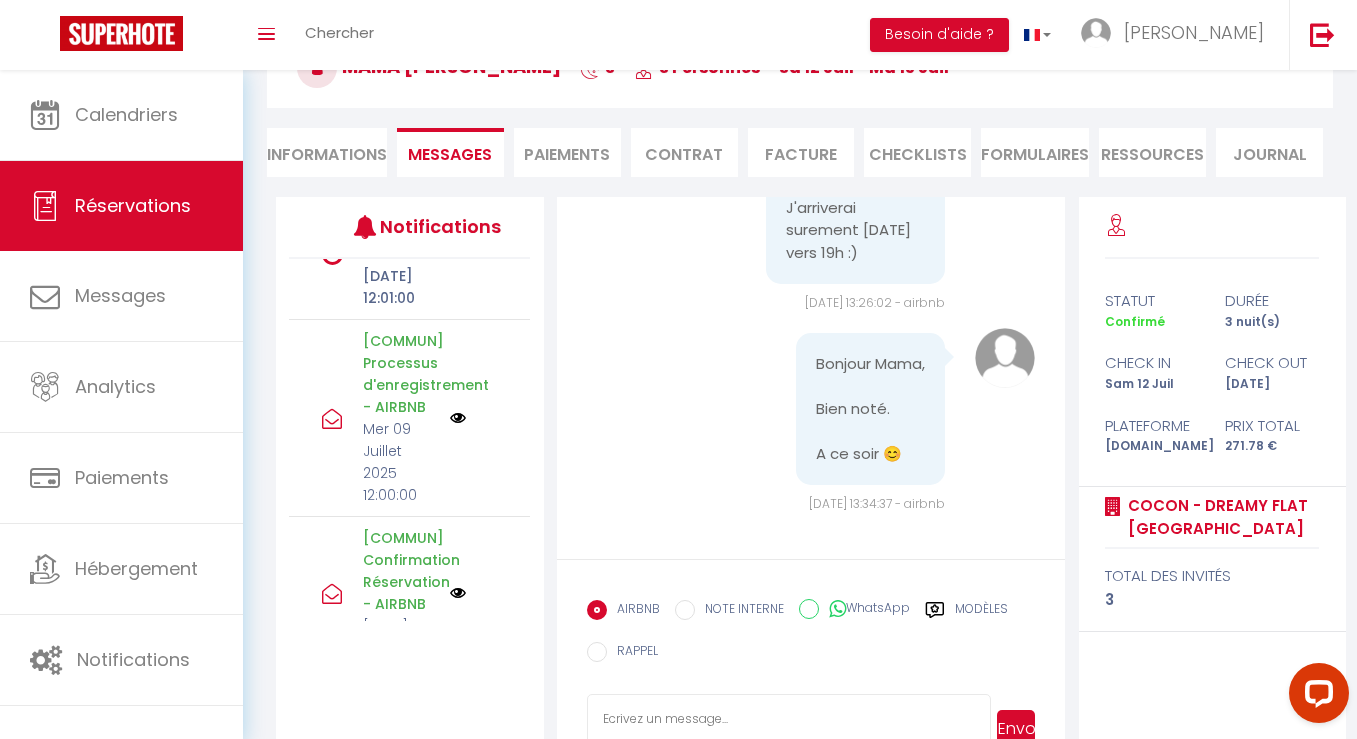 click on "Modèles" at bounding box center [981, 612] 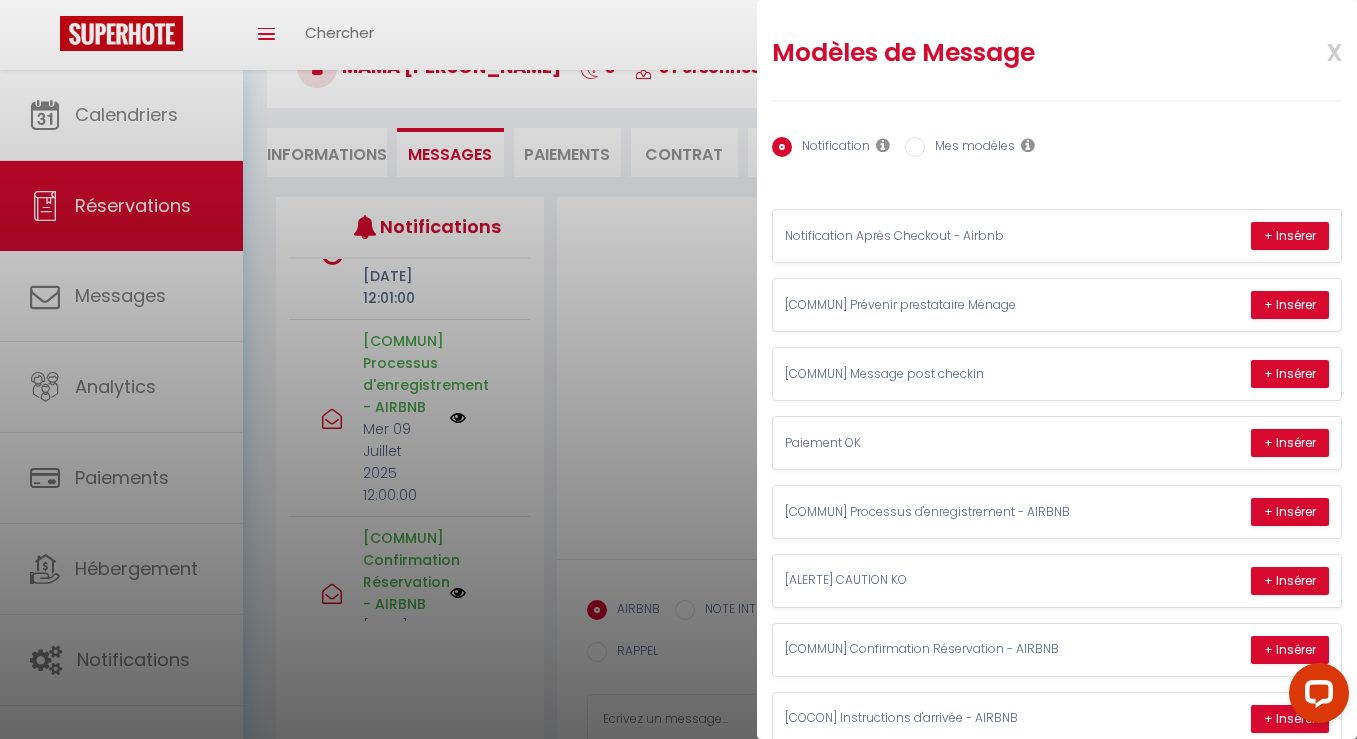 scroll, scrollTop: 37, scrollLeft: 0, axis: vertical 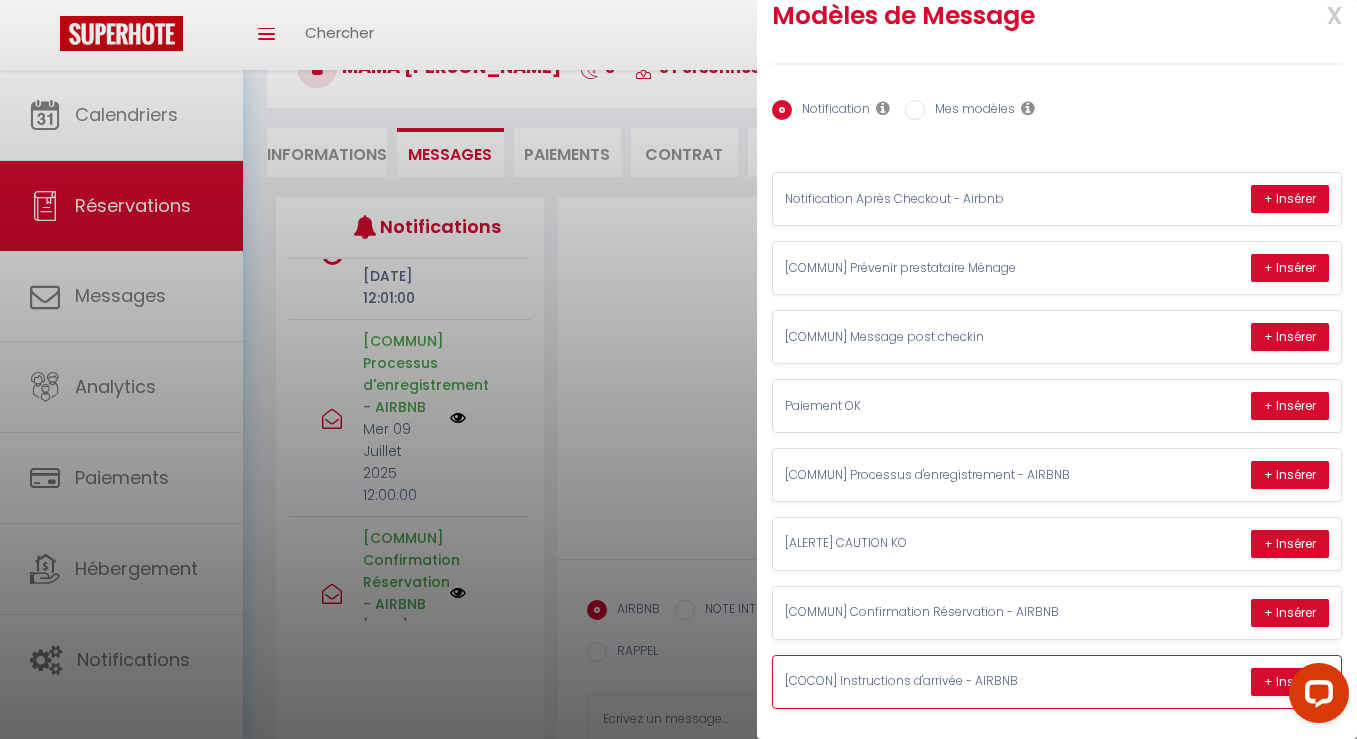 click on "[COCON] Instructions d'arrivée - AIRBNB   + Insérer" at bounding box center (1057, 682) 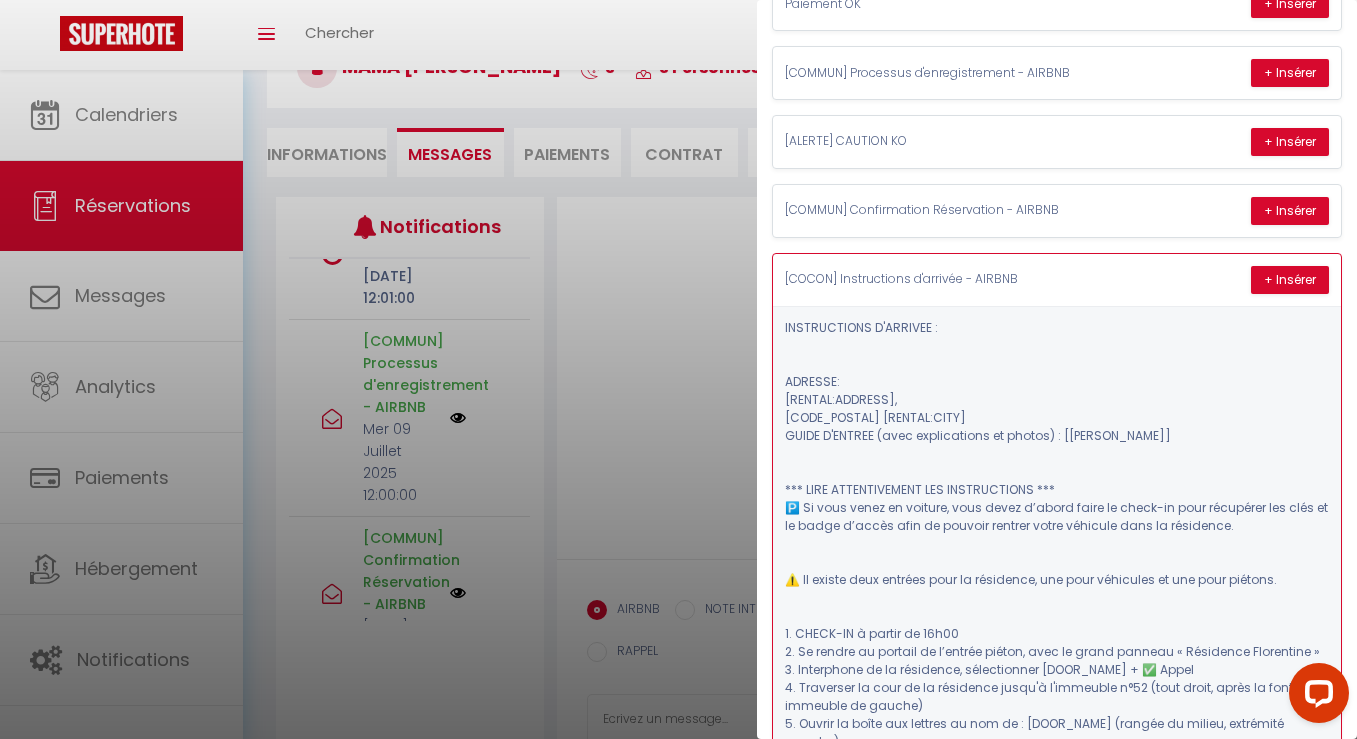 scroll, scrollTop: 446, scrollLeft: 0, axis: vertical 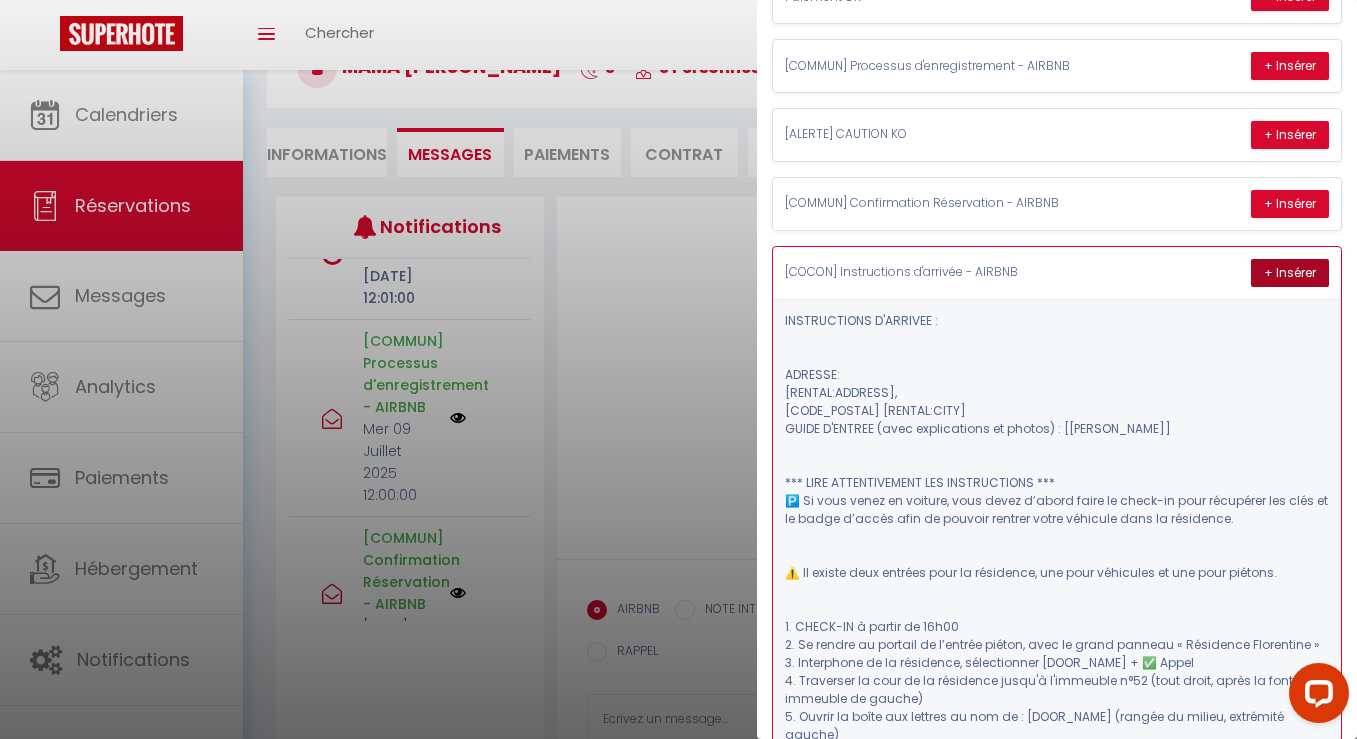 click on "+ Insérer" at bounding box center [1290, 273] 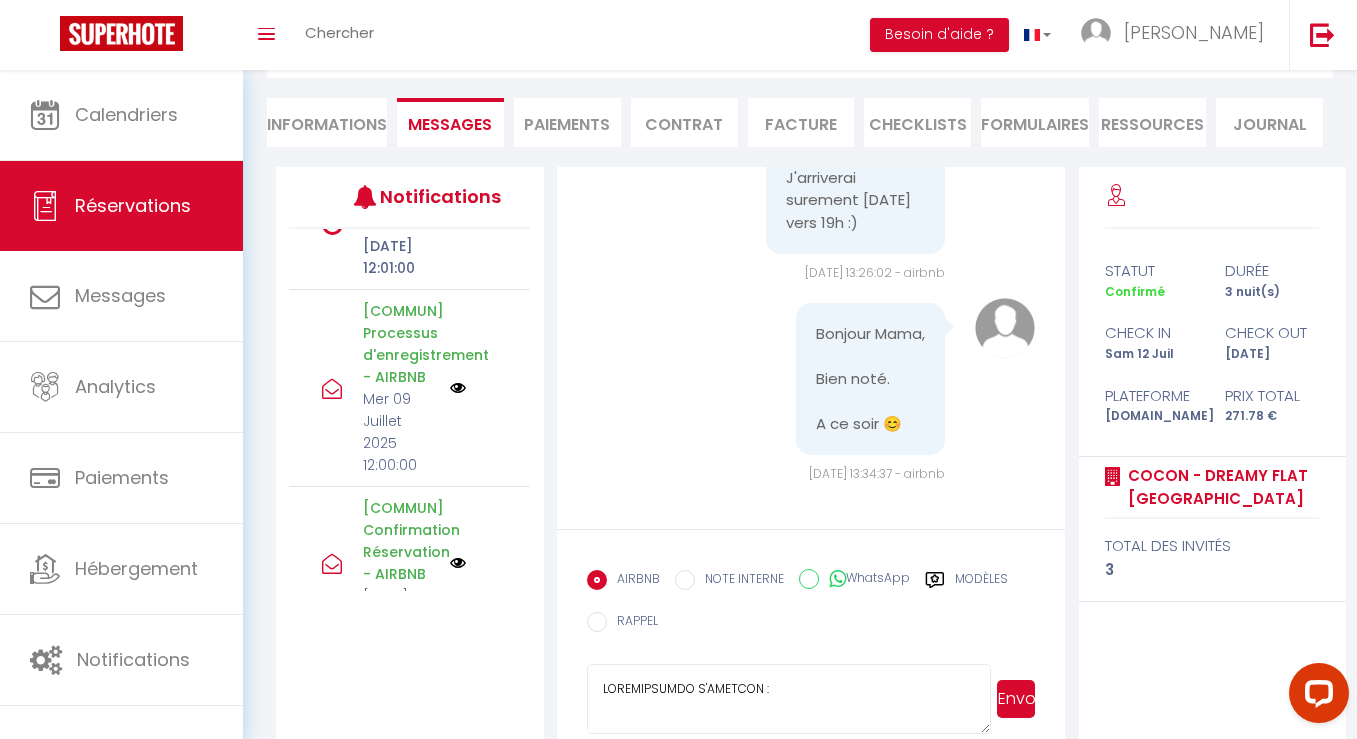 scroll, scrollTop: 198, scrollLeft: 0, axis: vertical 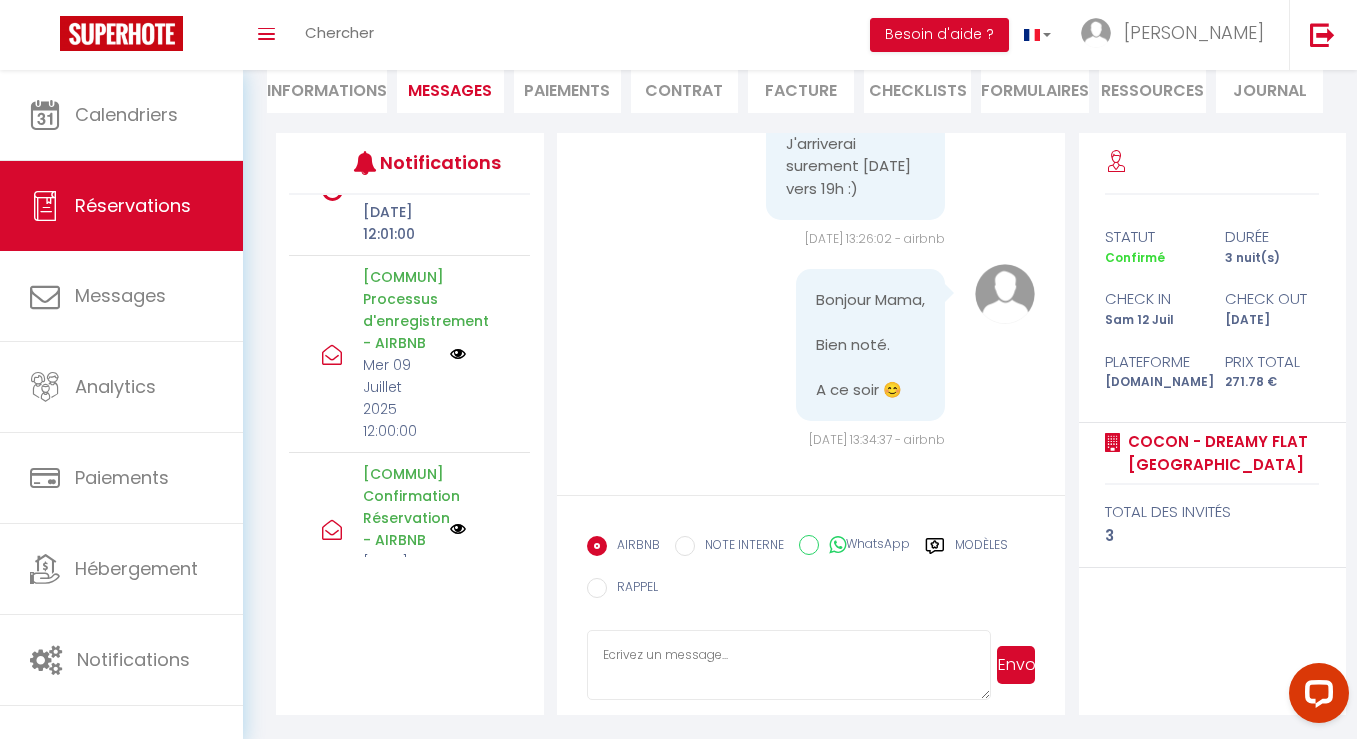 type 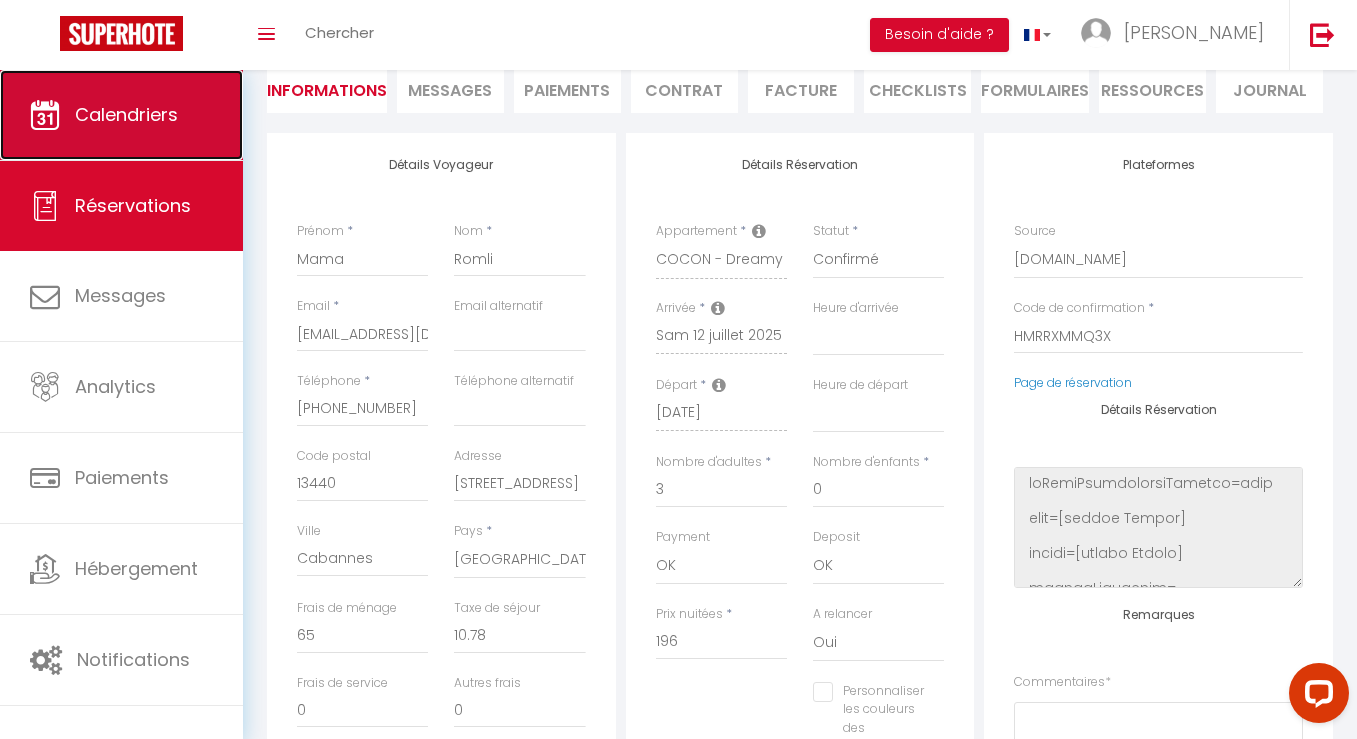 click on "Calendriers" at bounding box center (126, 114) 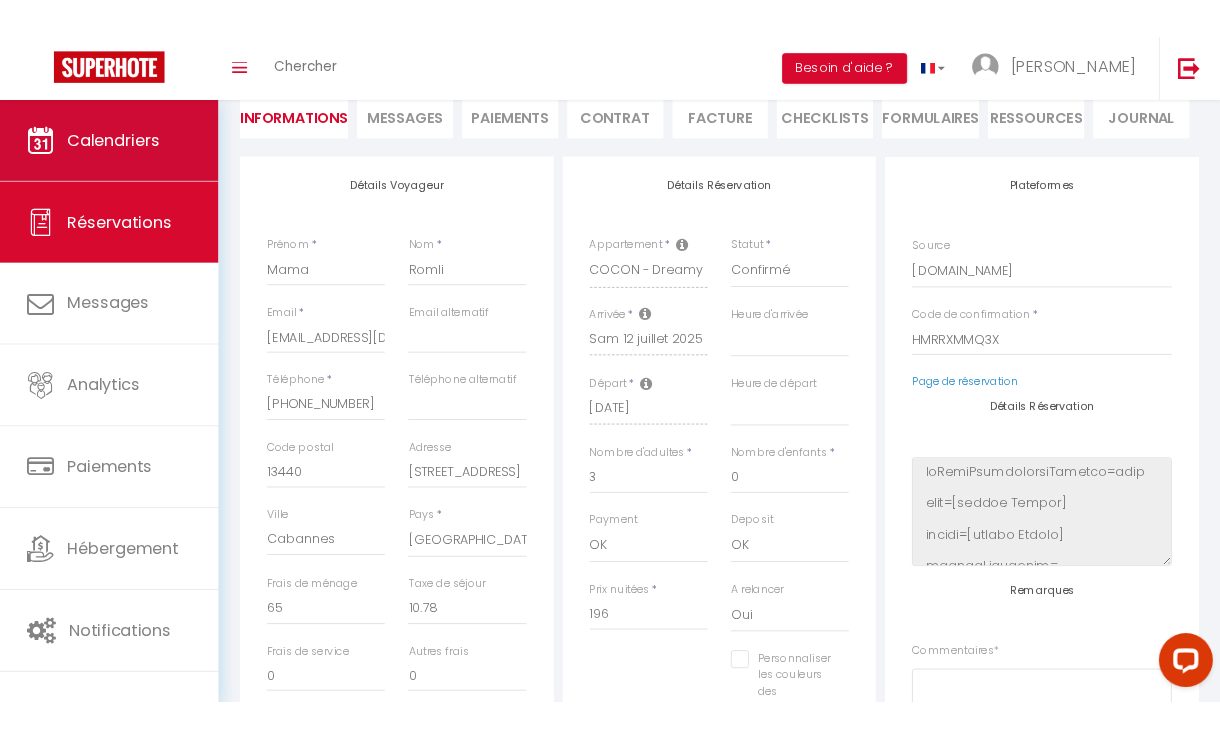 scroll, scrollTop: 0, scrollLeft: 0, axis: both 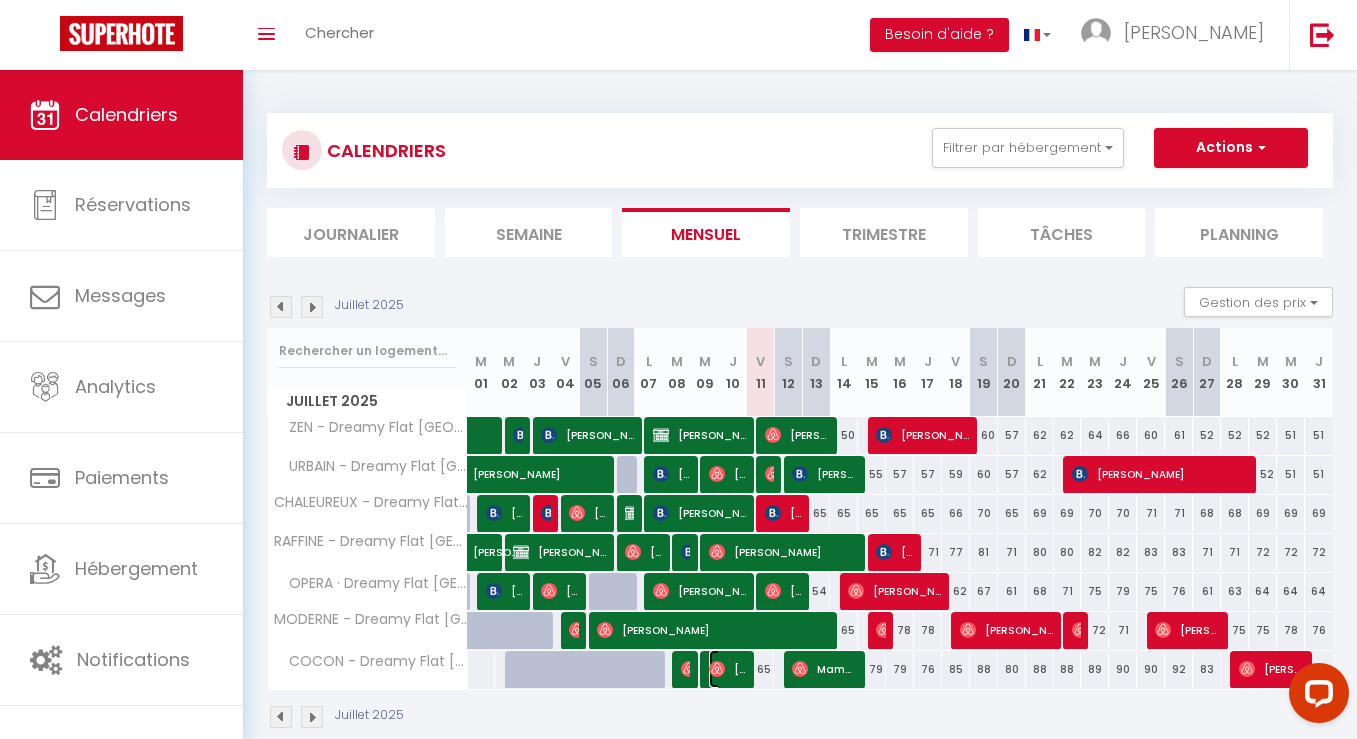 click on "[PERSON_NAME]" at bounding box center [727, 669] 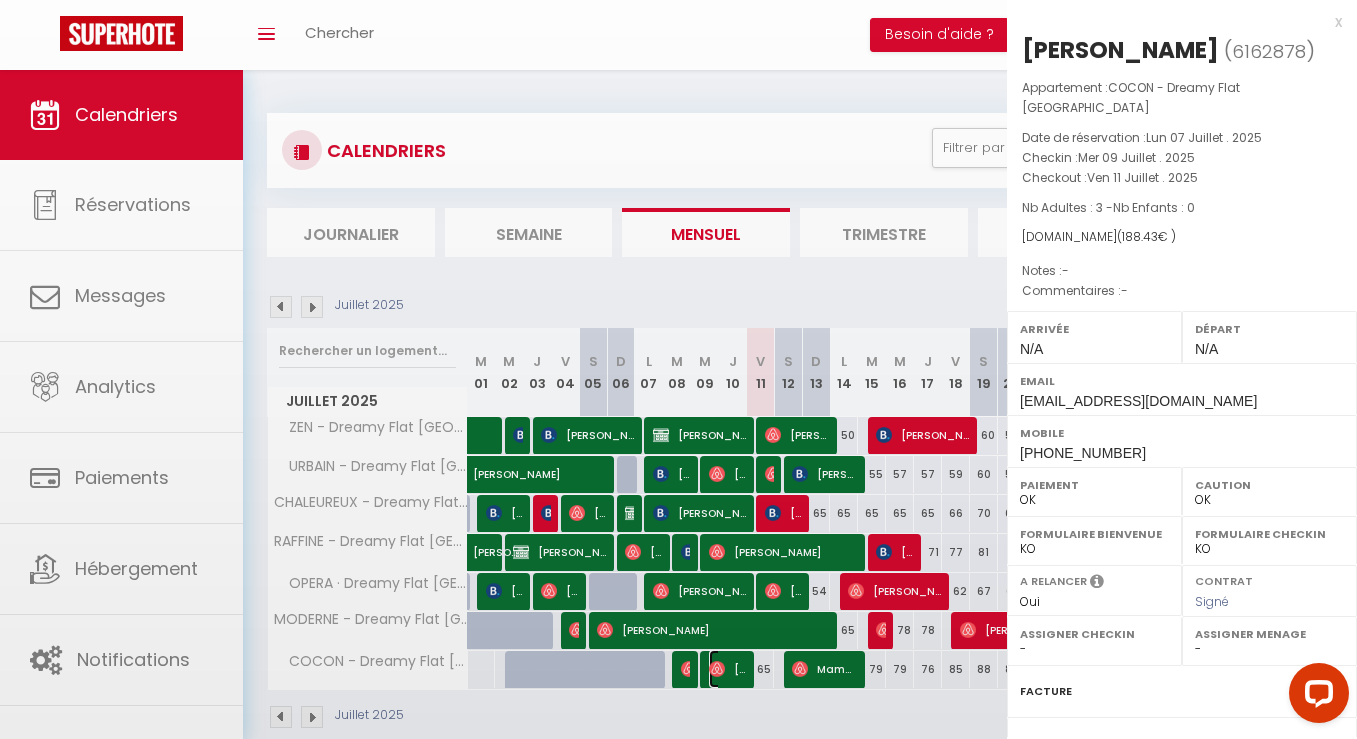 select on "394" 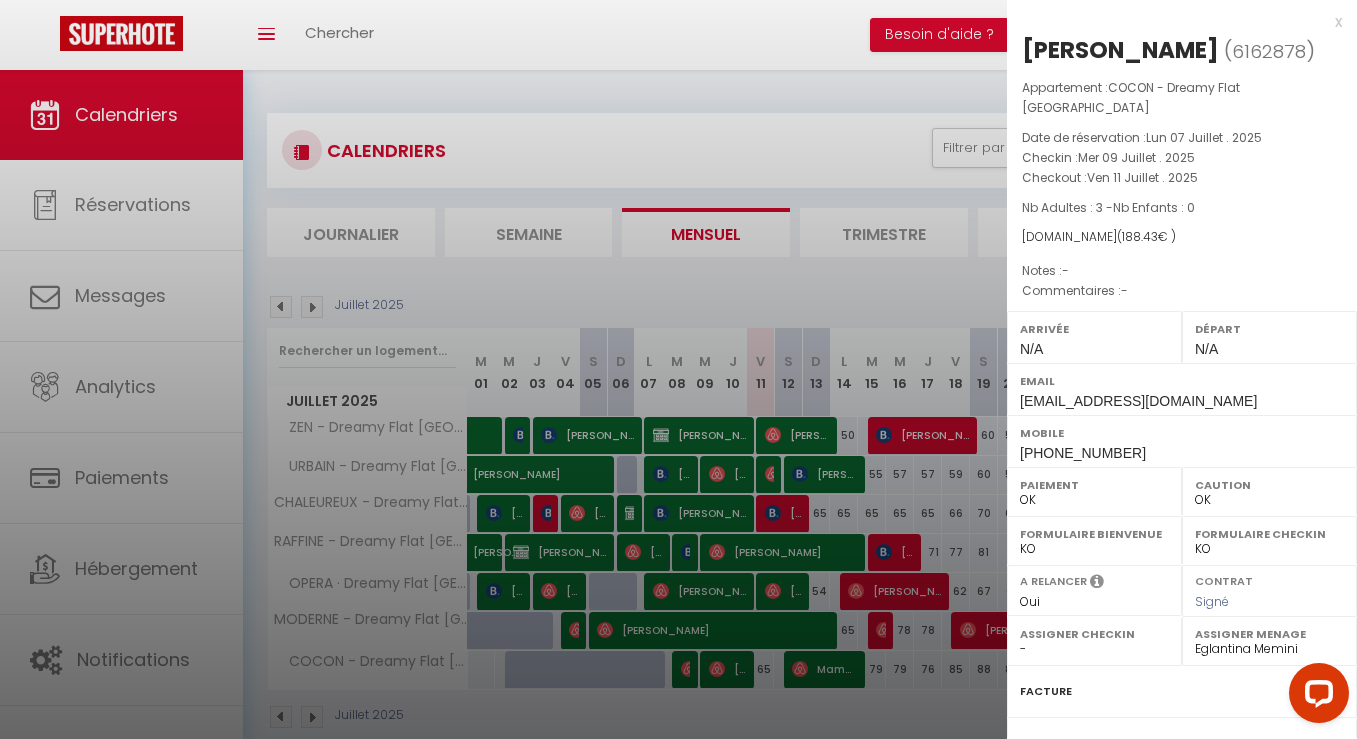 click at bounding box center [678, 369] 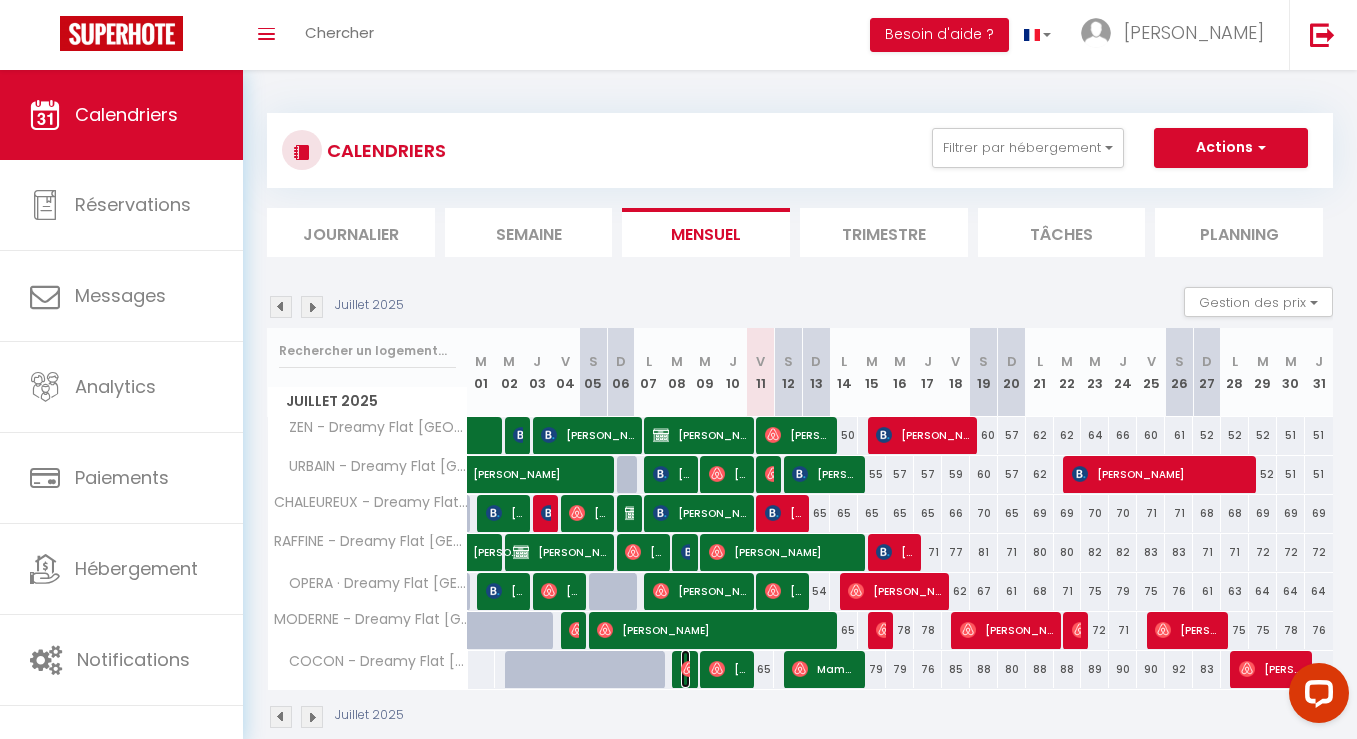 click at bounding box center (689, 669) 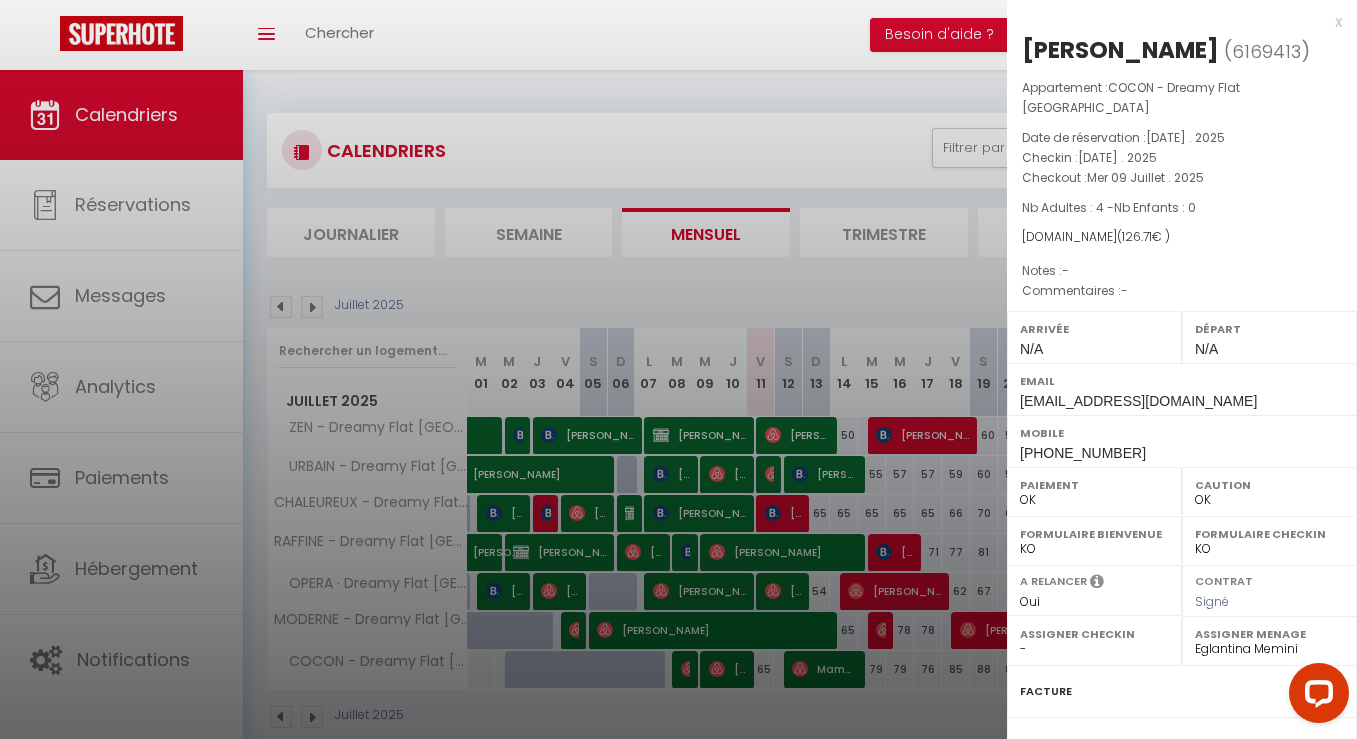 click at bounding box center [678, 369] 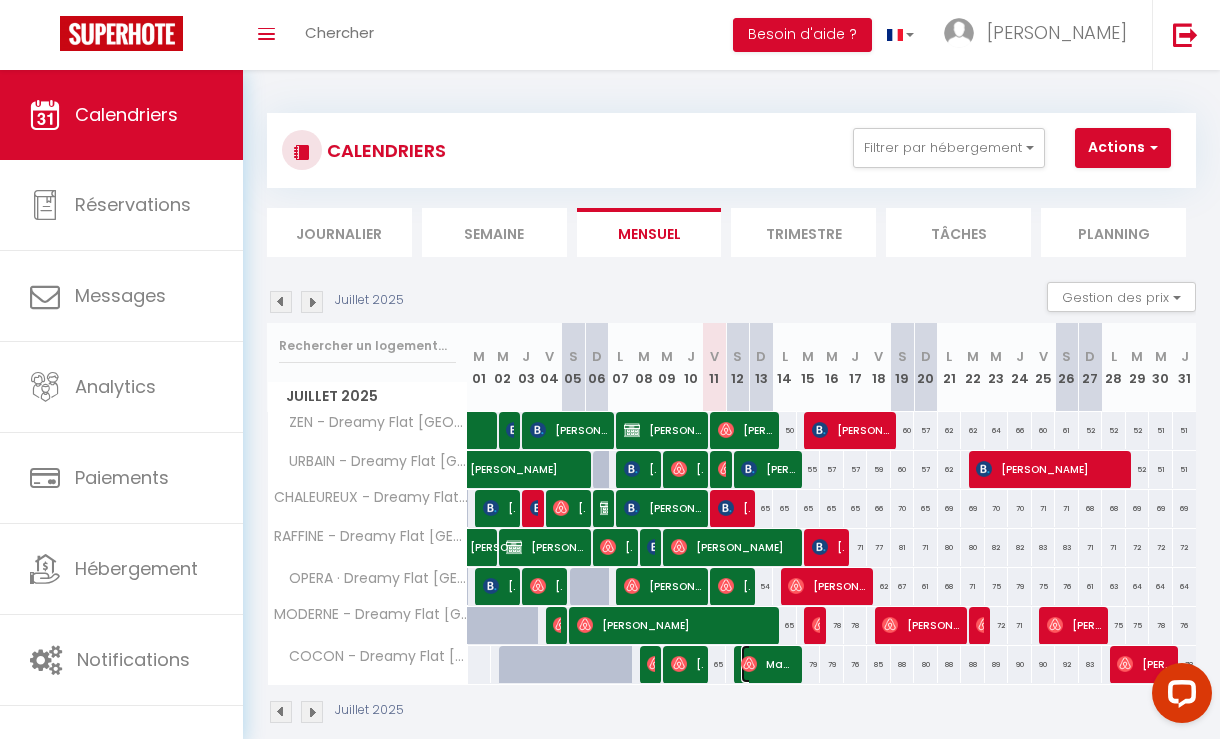 click on "Mama [PERSON_NAME]" at bounding box center (769, 664) 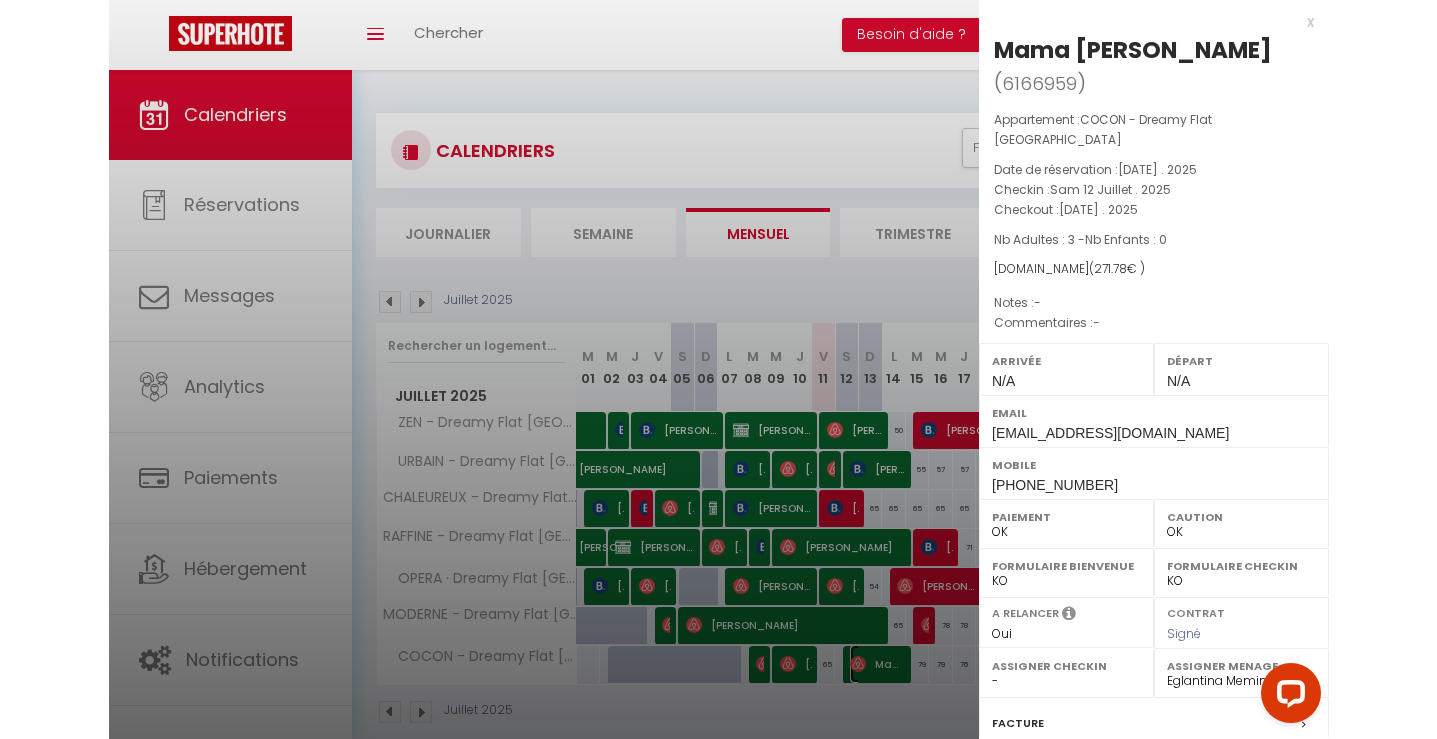 scroll, scrollTop: 193, scrollLeft: 0, axis: vertical 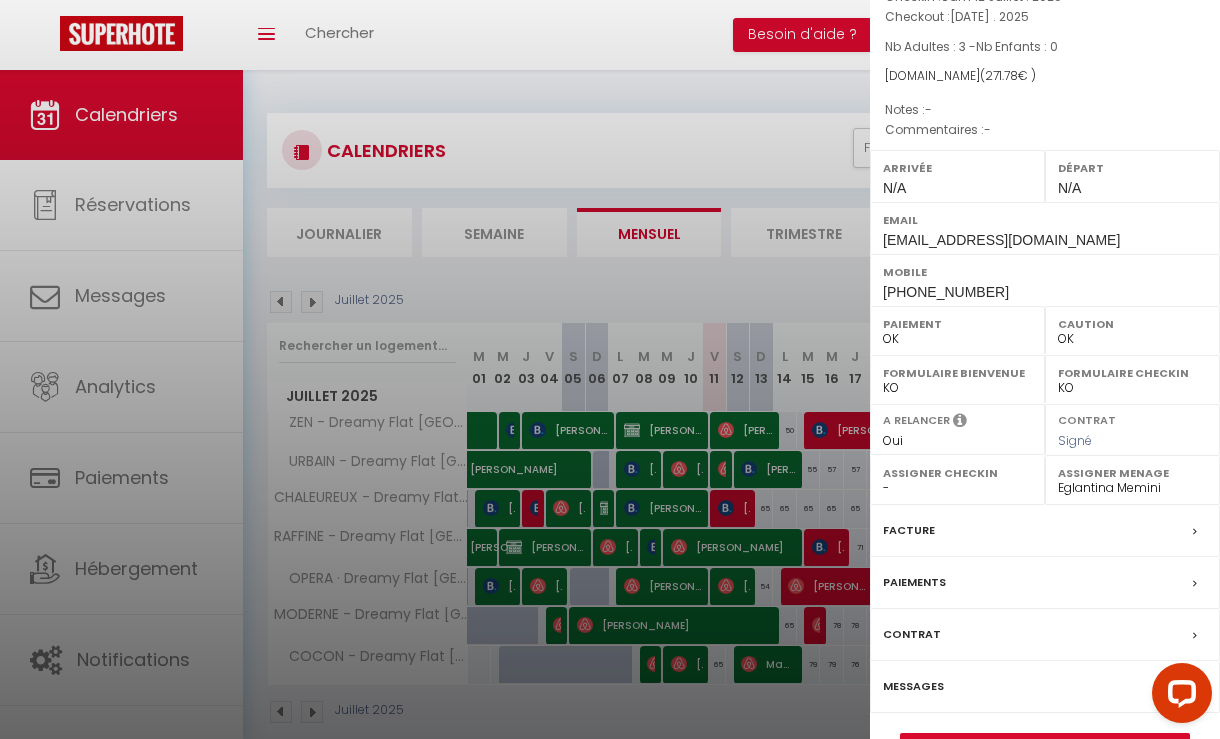 click on "Messages" at bounding box center [913, 686] 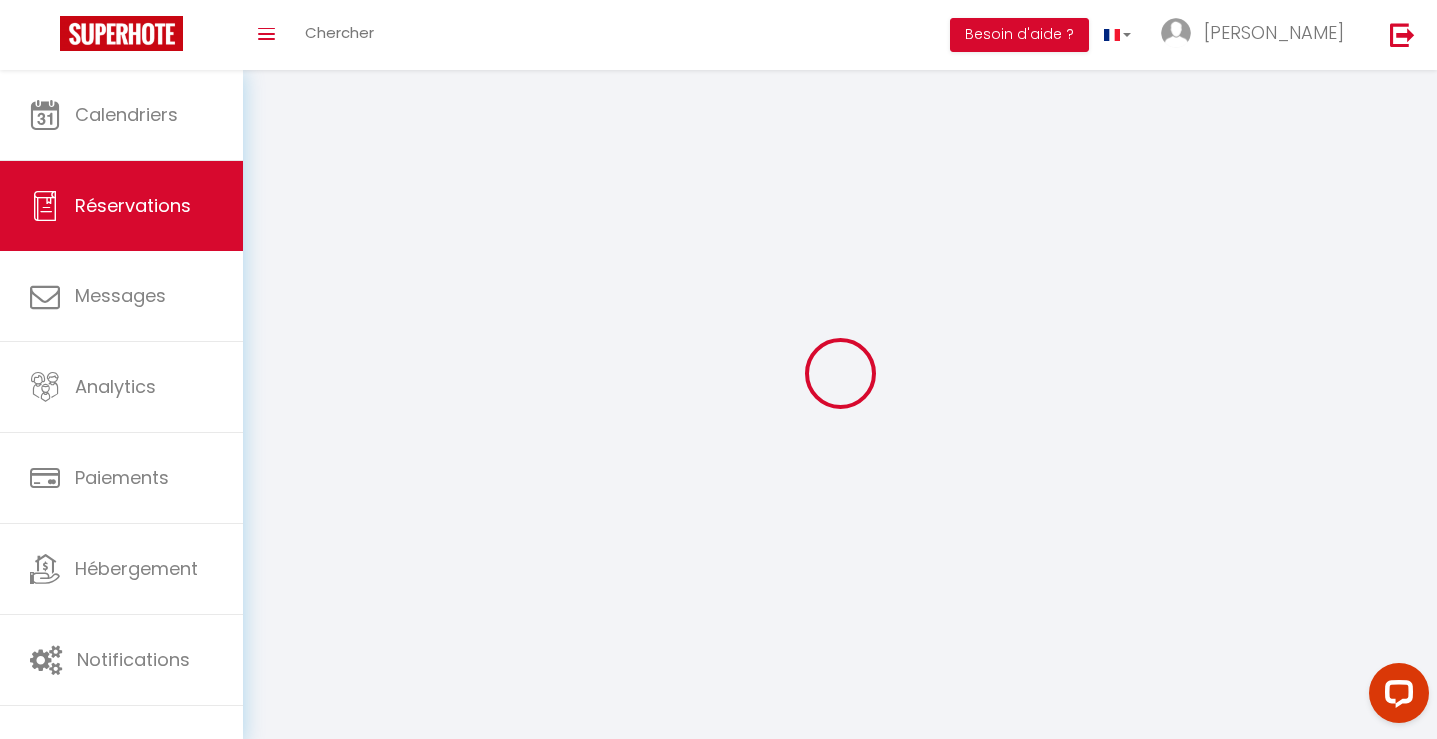 type on "Mama" 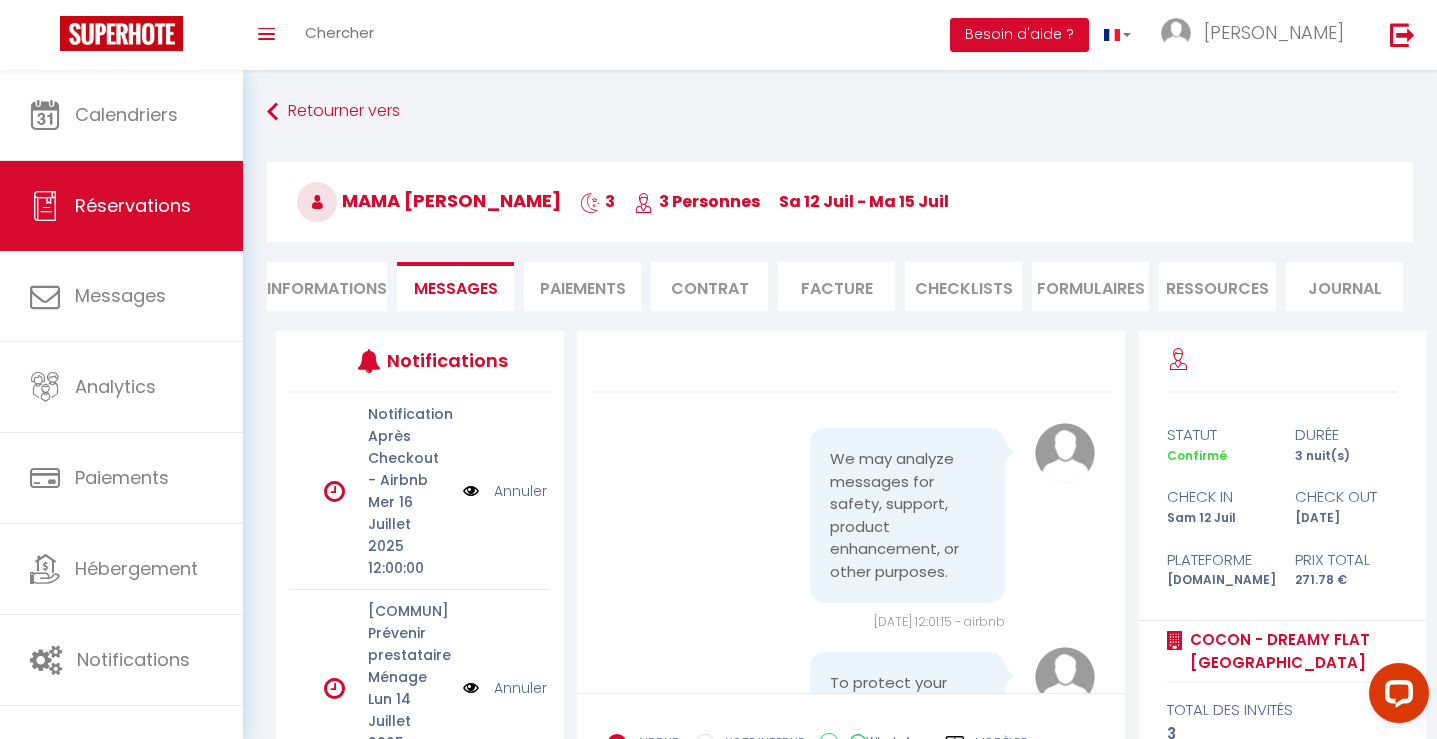scroll, scrollTop: 7577, scrollLeft: 0, axis: vertical 